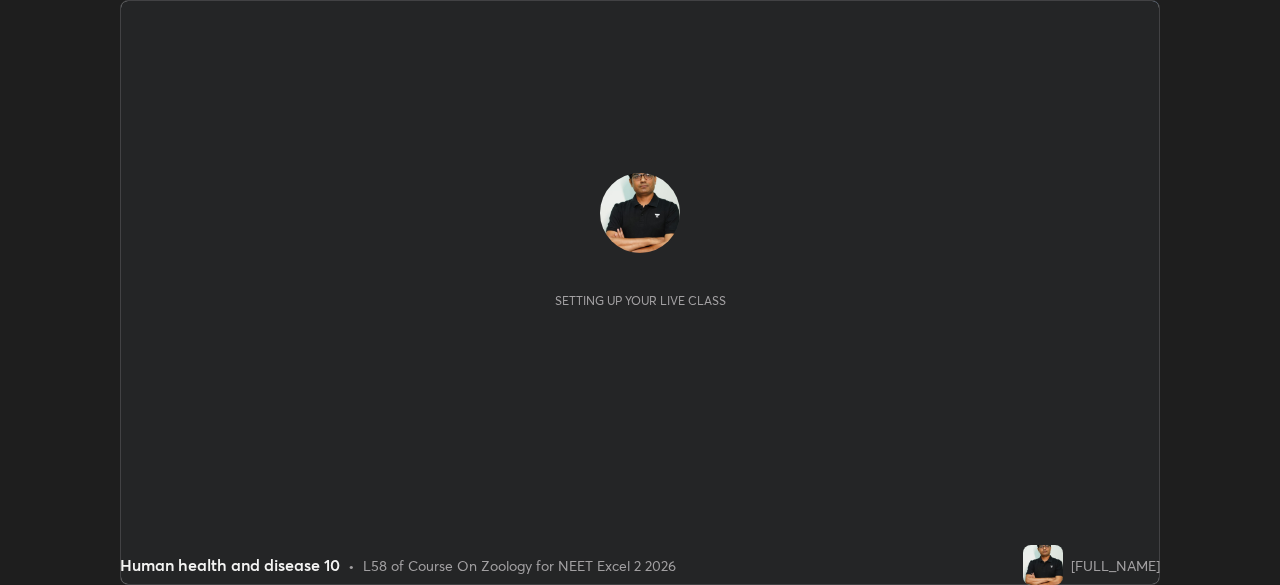 scroll, scrollTop: 0, scrollLeft: 0, axis: both 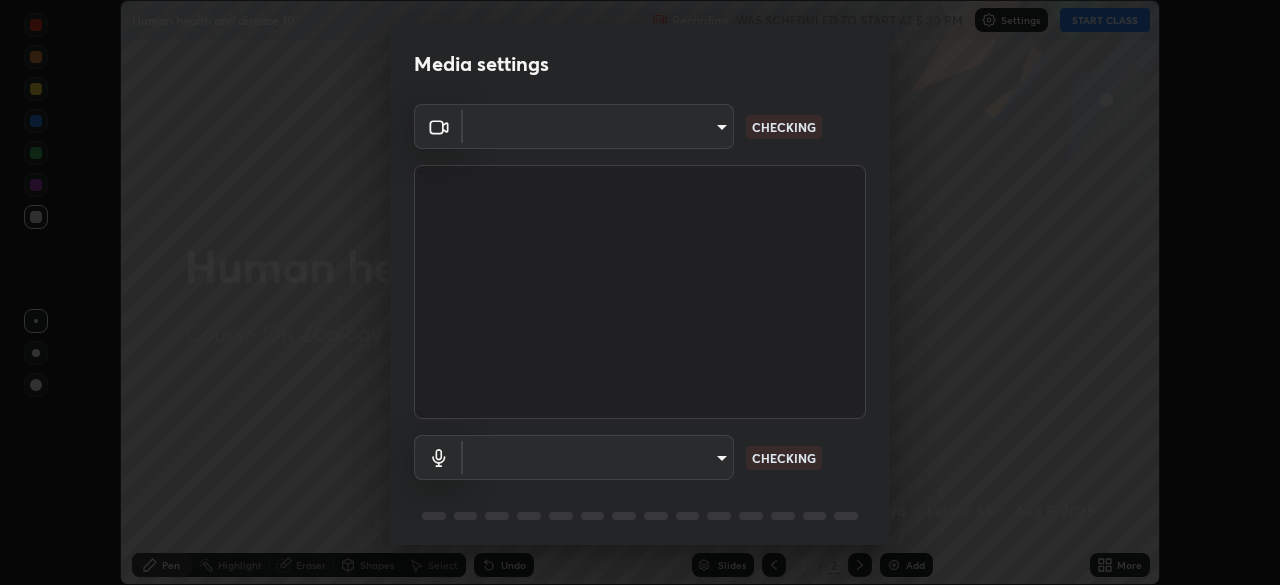 type on "7db3104c3122a209b332b64619111aa91615a24fb0de166504fa5909fce8eb30" 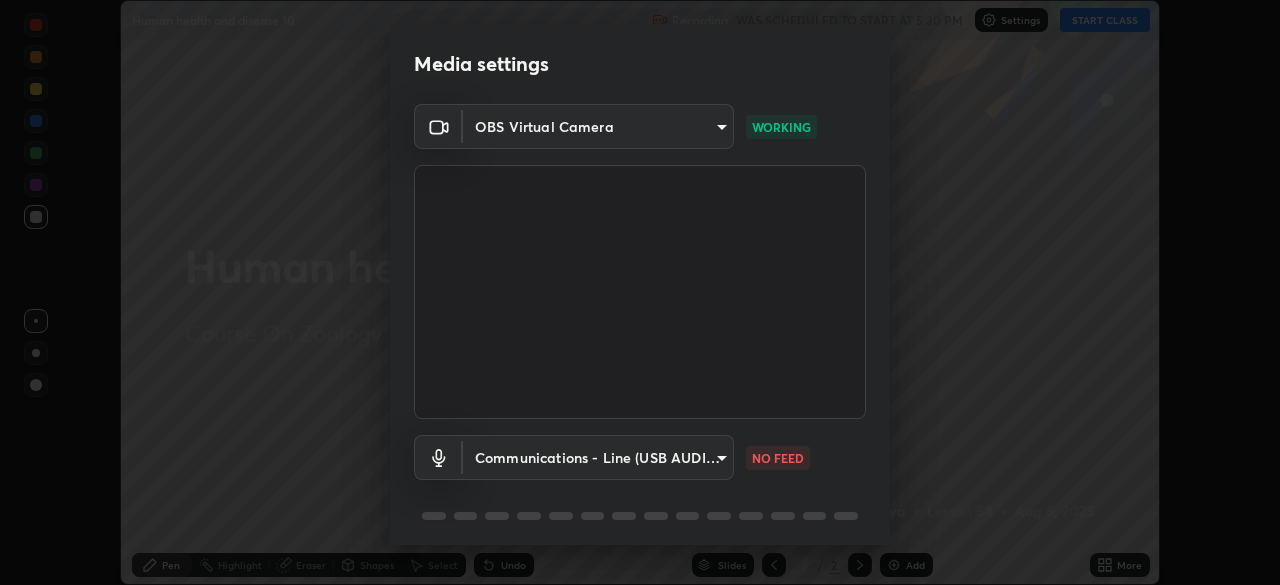 scroll, scrollTop: 71, scrollLeft: 0, axis: vertical 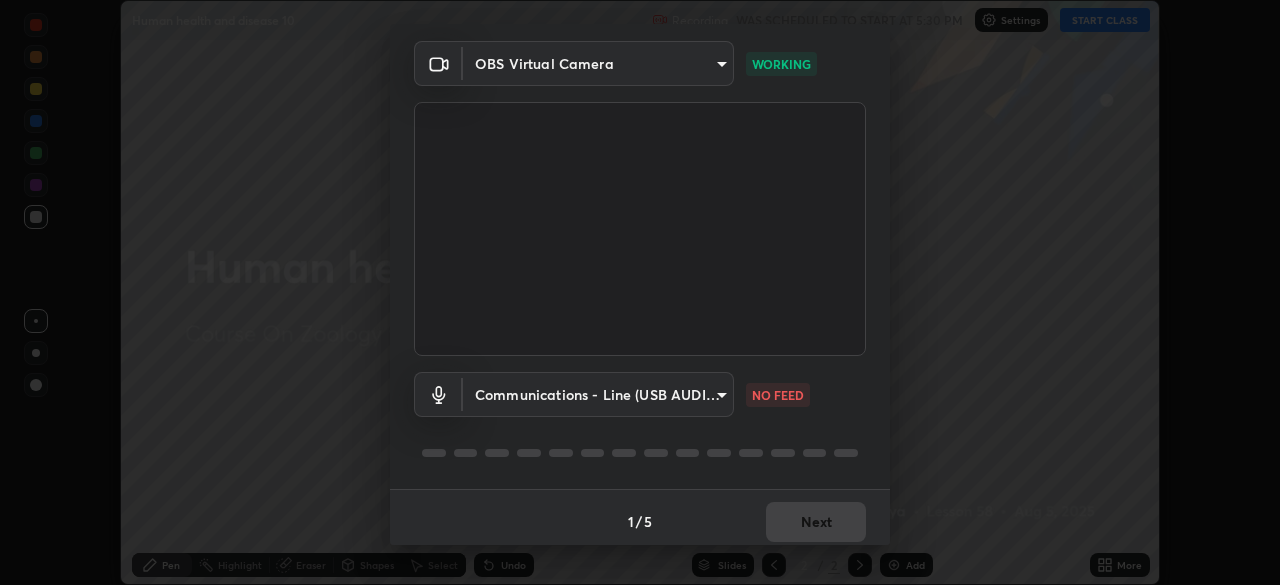 click on "Media settings OBS Virtual Camera [HASH] WORKING Communications - Line (USB AUDIO  CODEC) communications NO FEED 1 / 5 Next" at bounding box center (640, 292) 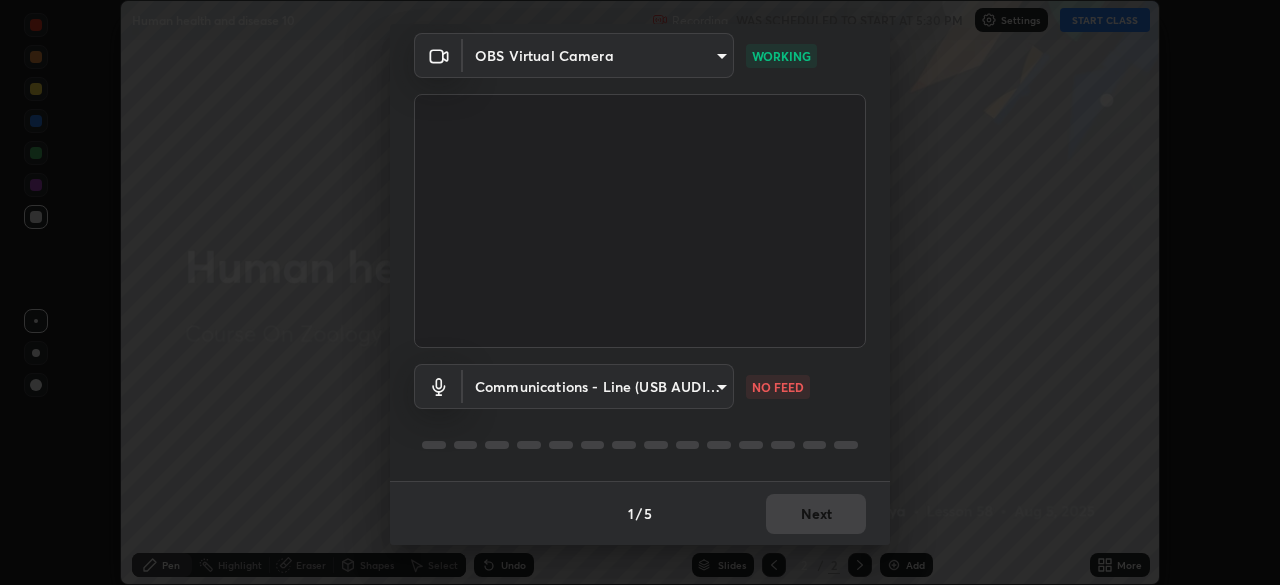 click on "Media settings OBS Virtual Camera [HASH] WORKING Communications - Line (USB AUDIO  CODEC) communications NO FEED 1 / 5 Next" at bounding box center (640, 292) 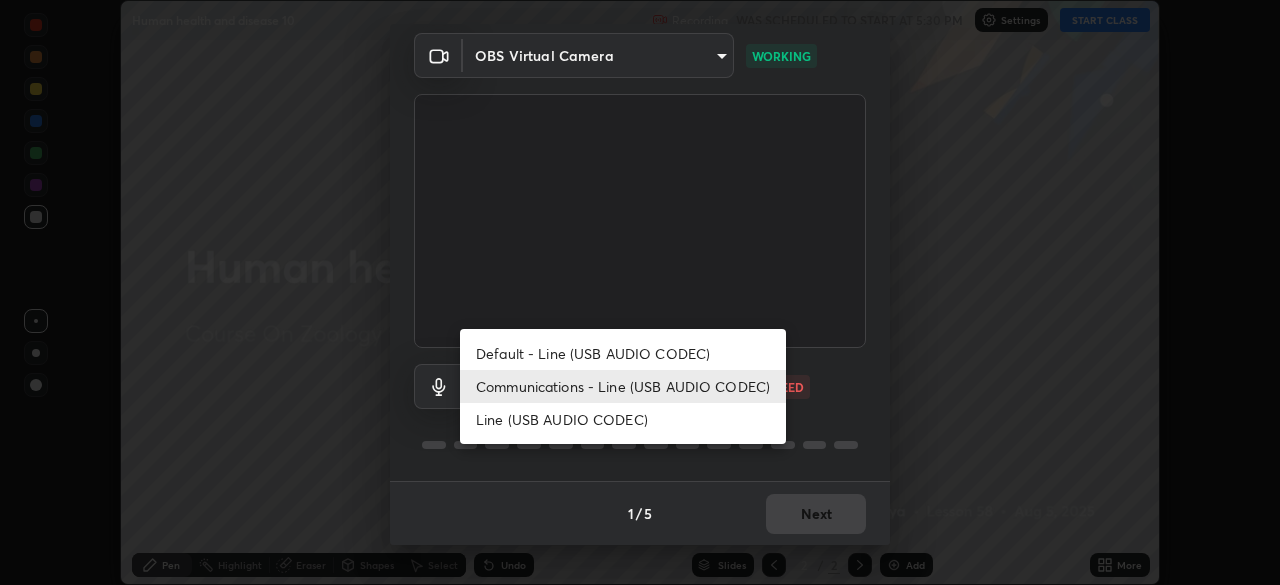 click on "Default - Line (USB AUDIO  CODEC)" at bounding box center [623, 353] 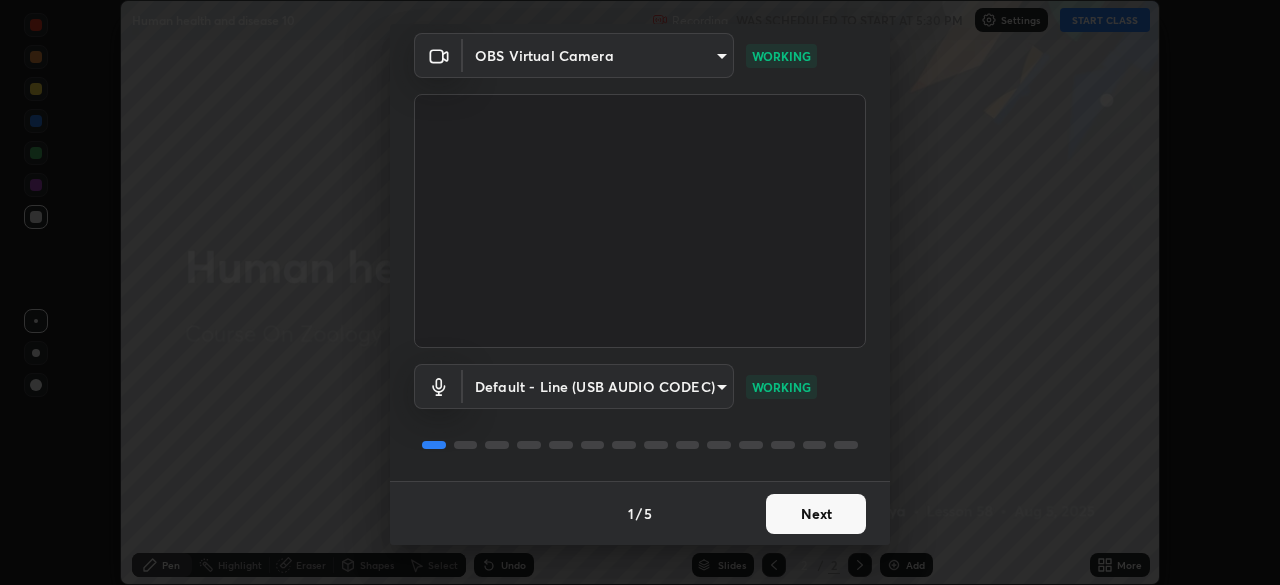 click on "Next" at bounding box center [816, 514] 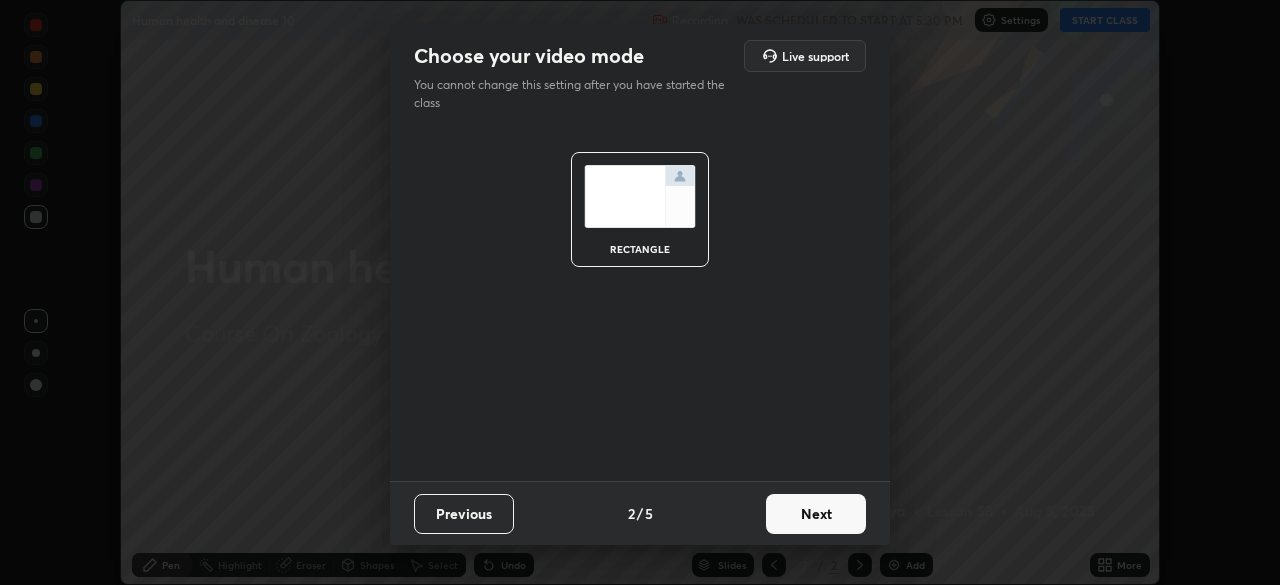 scroll, scrollTop: 0, scrollLeft: 0, axis: both 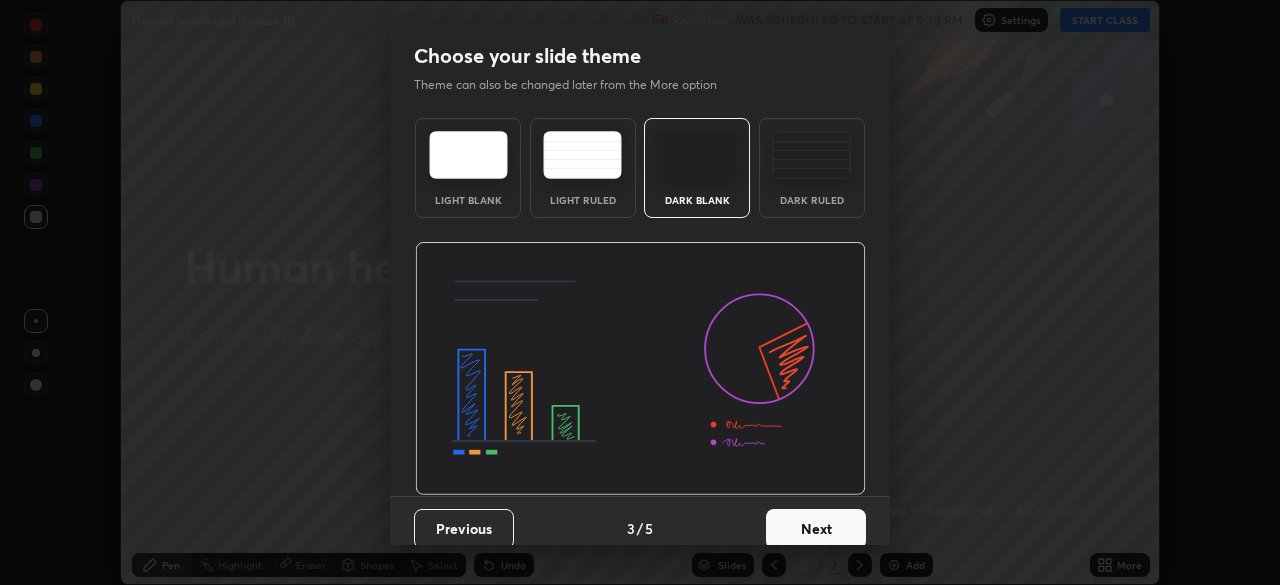 click on "Next" at bounding box center (816, 529) 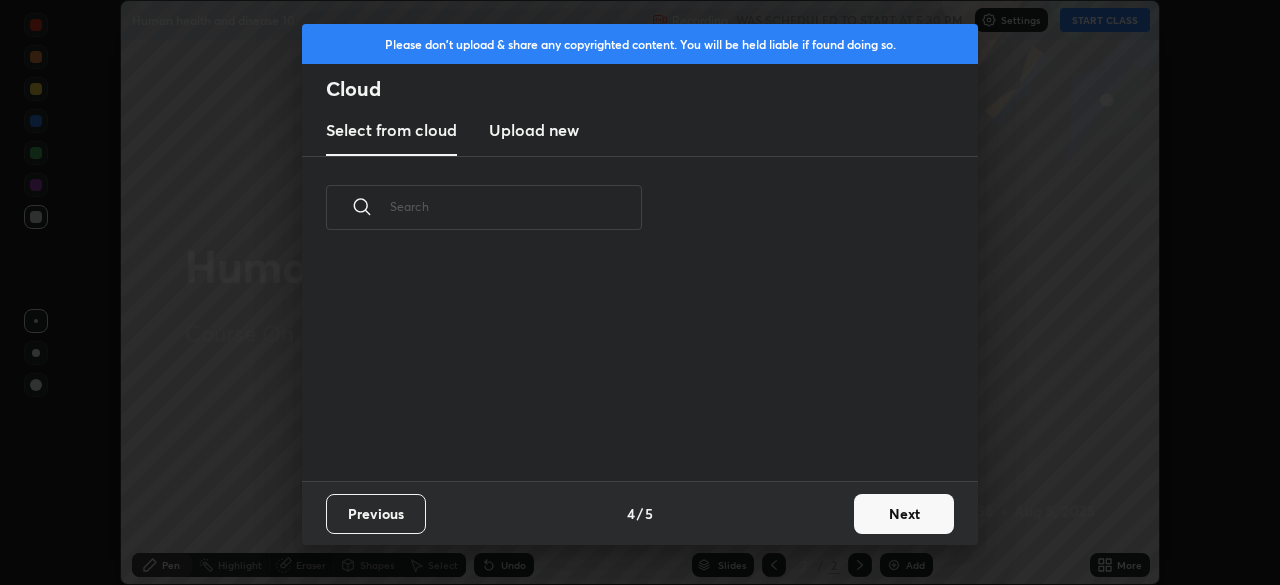 click on "Next" at bounding box center [904, 514] 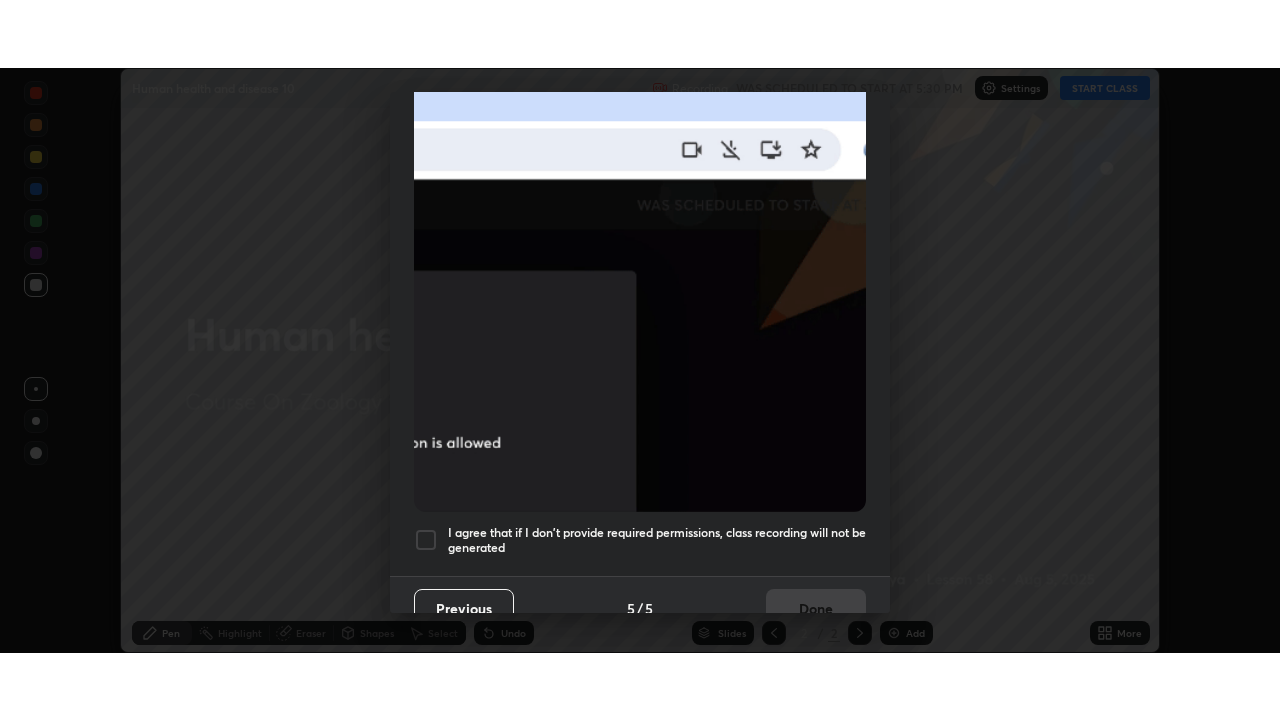 scroll, scrollTop: 479, scrollLeft: 0, axis: vertical 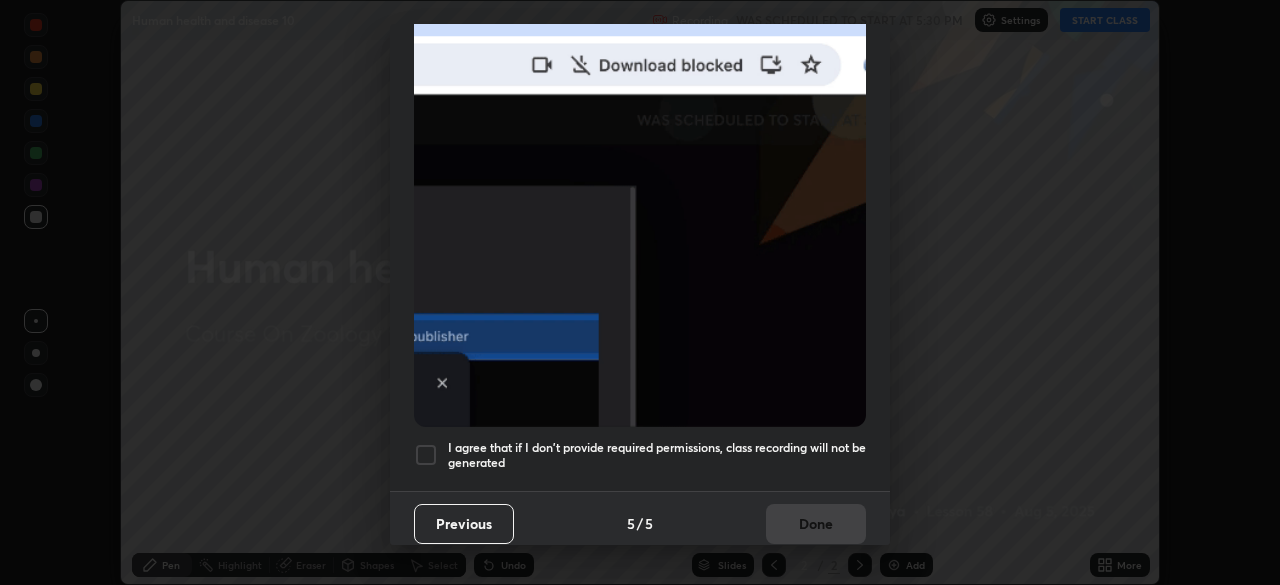 click at bounding box center [426, 455] 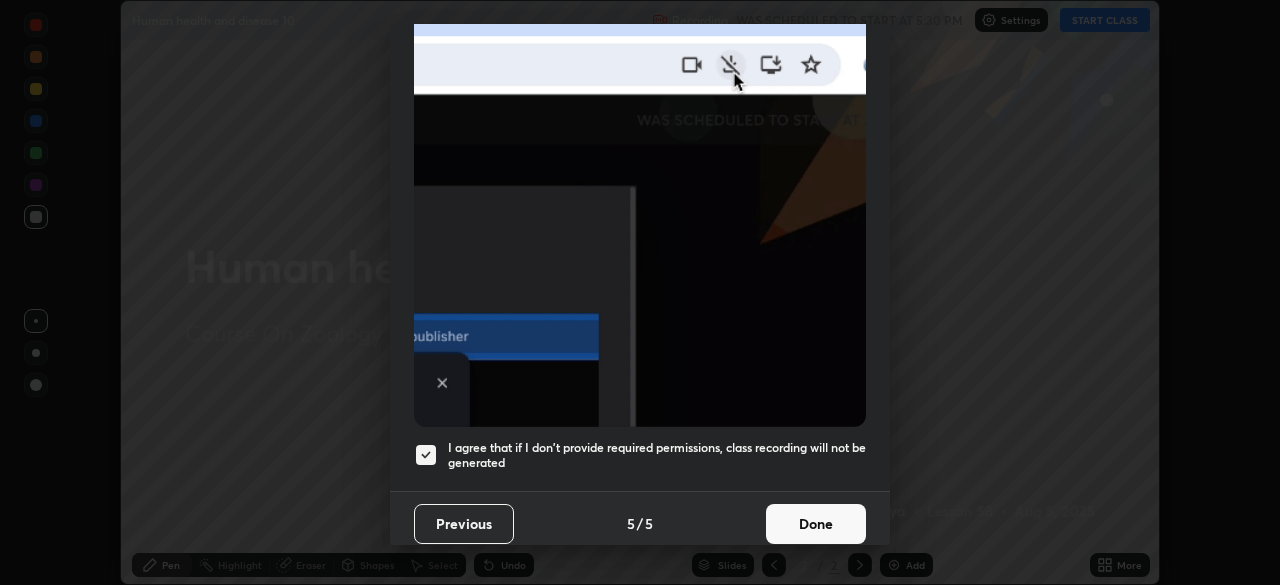 click on "Done" at bounding box center (816, 524) 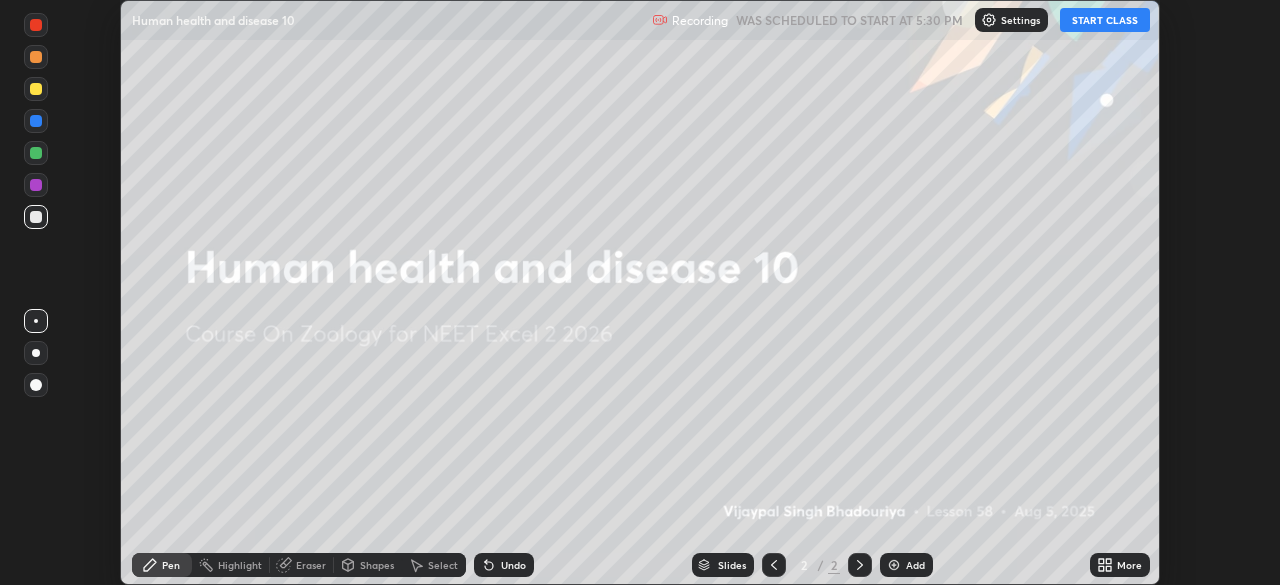 click 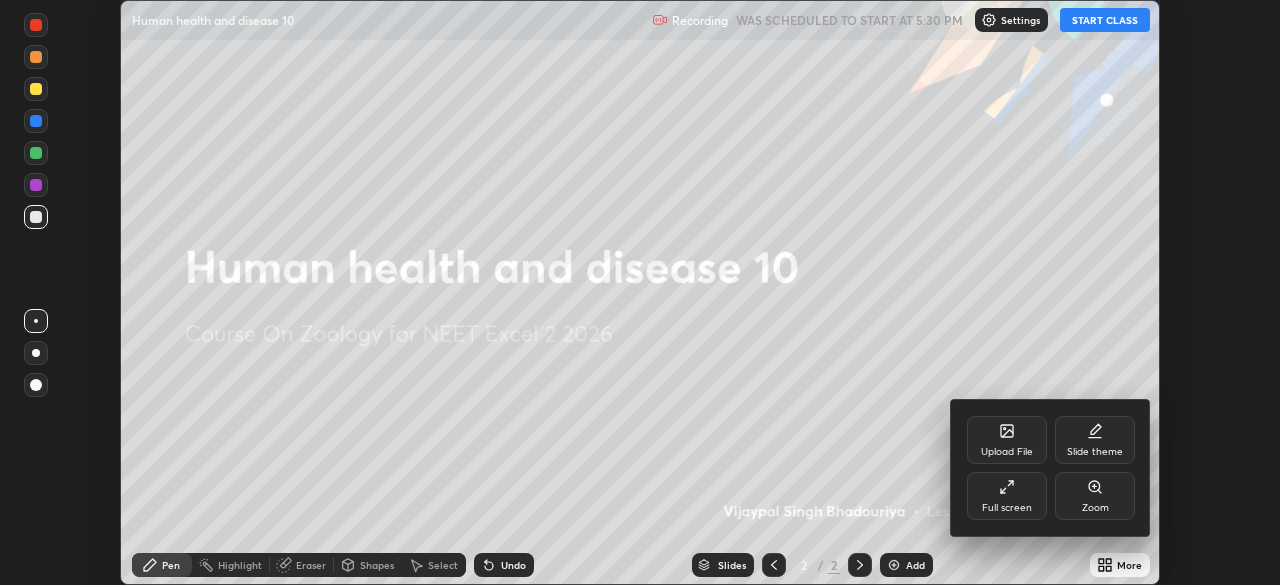 click on "Full screen" at bounding box center [1007, 496] 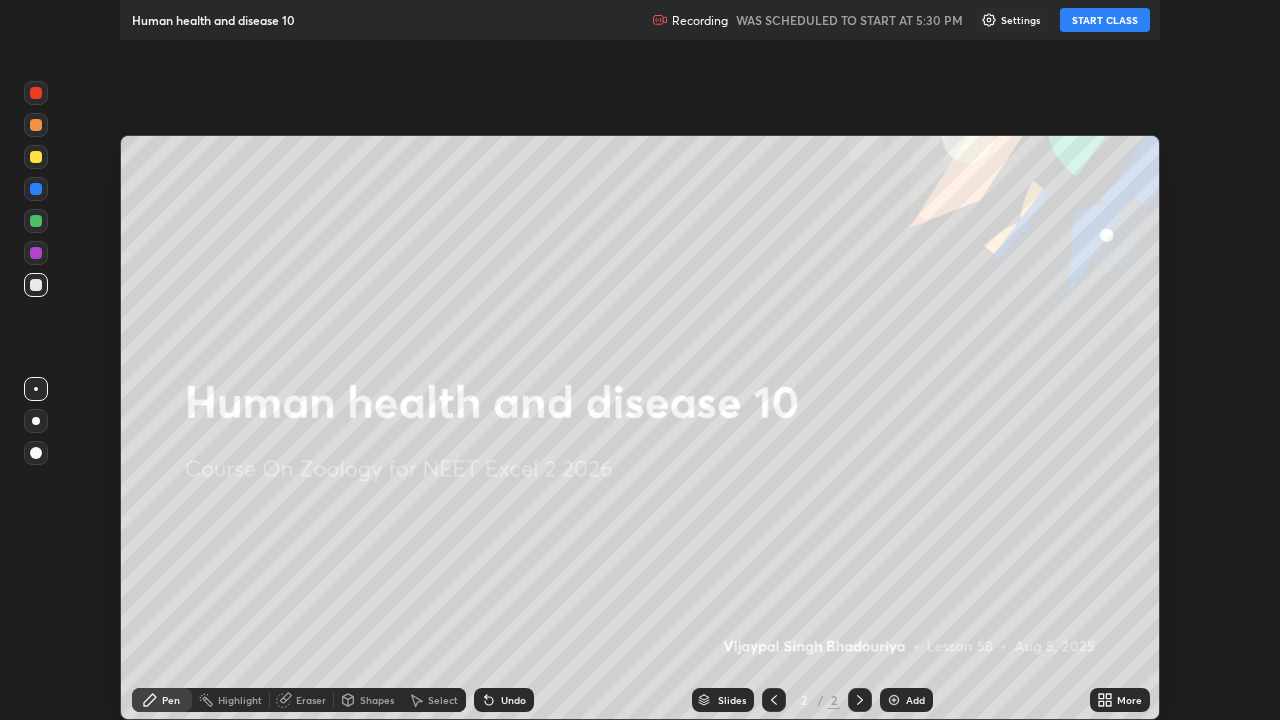 scroll, scrollTop: 99280, scrollLeft: 98720, axis: both 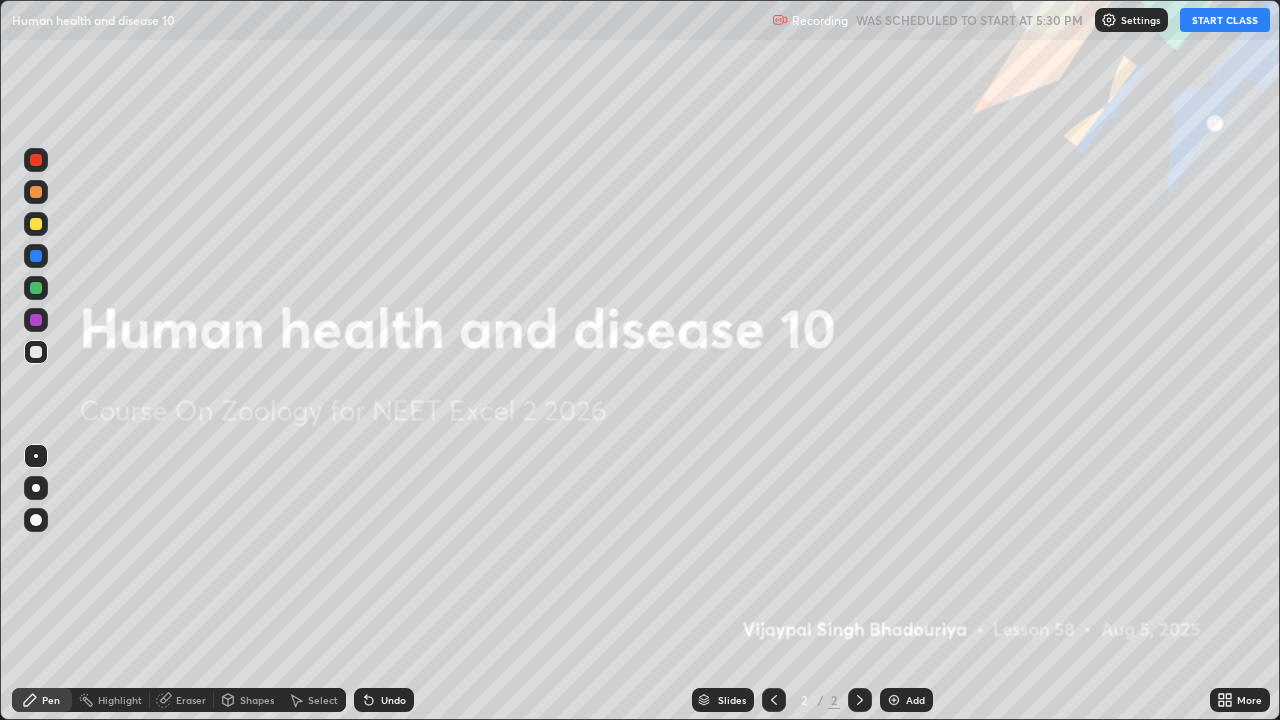 click at bounding box center [894, 700] 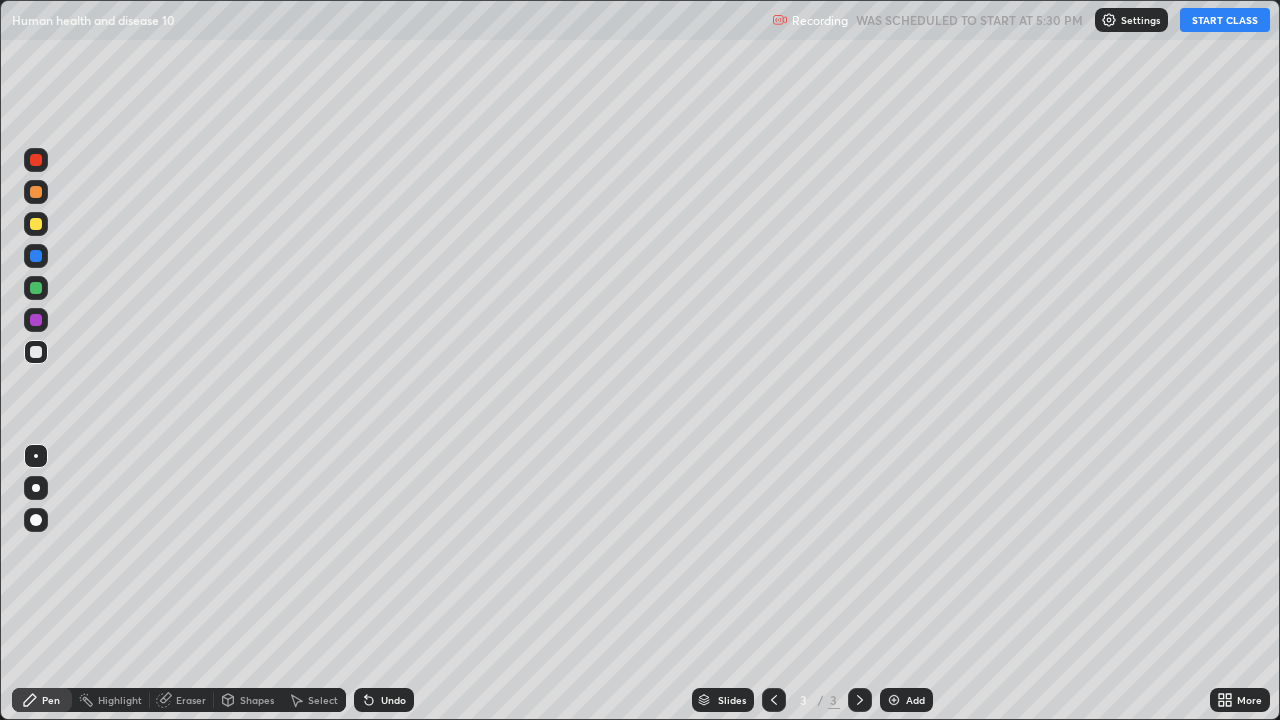 click on "START CLASS" at bounding box center [1225, 20] 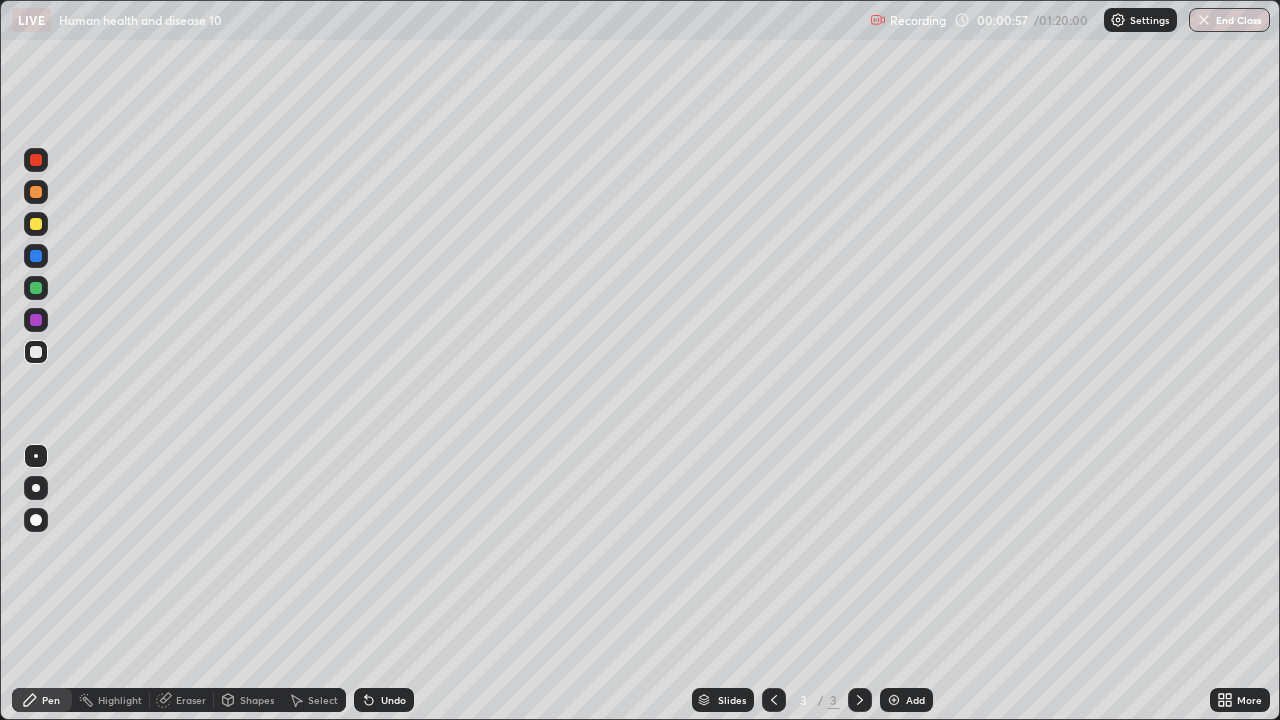 click on "Eraser" at bounding box center [191, 700] 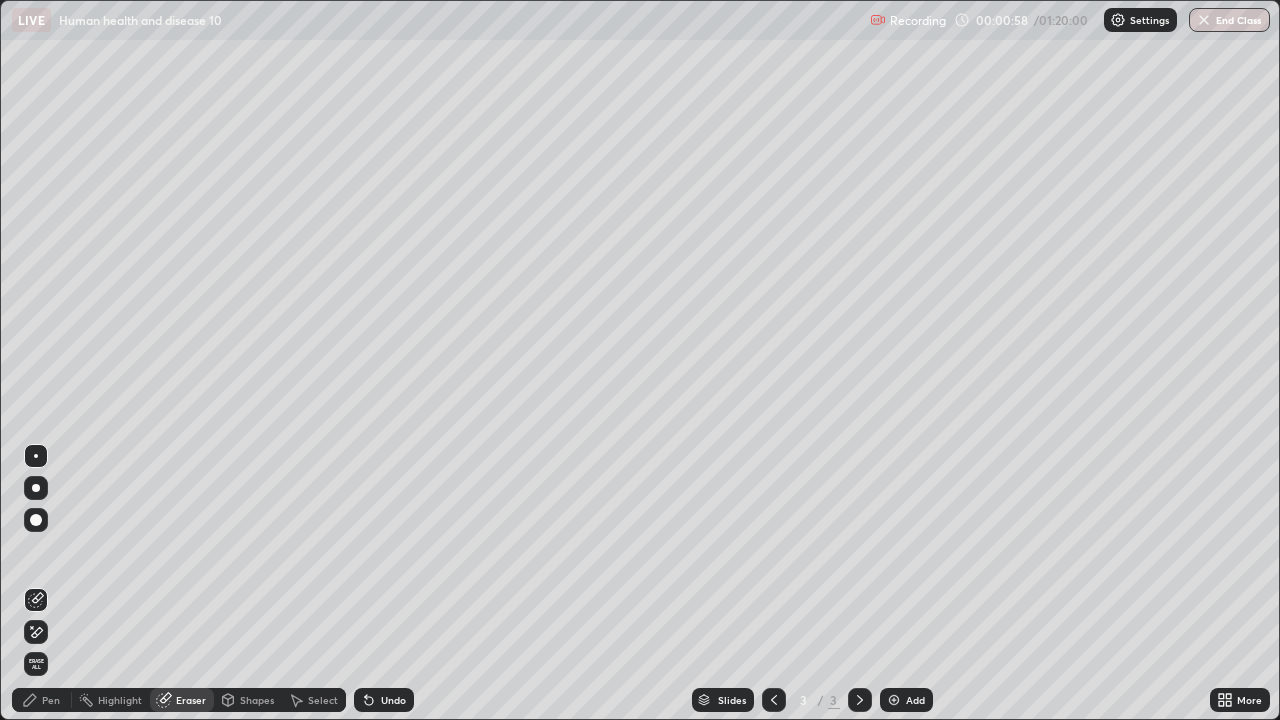 click on "Erase all" at bounding box center [36, 664] 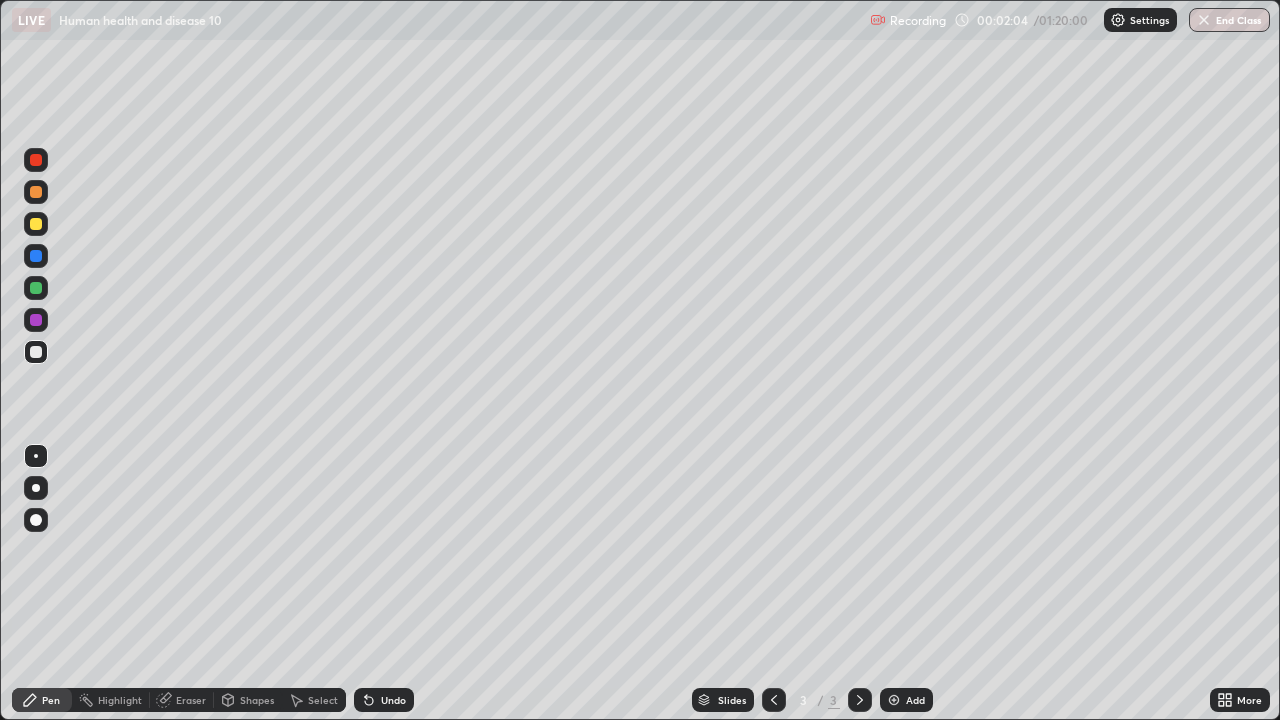click on "Undo" at bounding box center [393, 700] 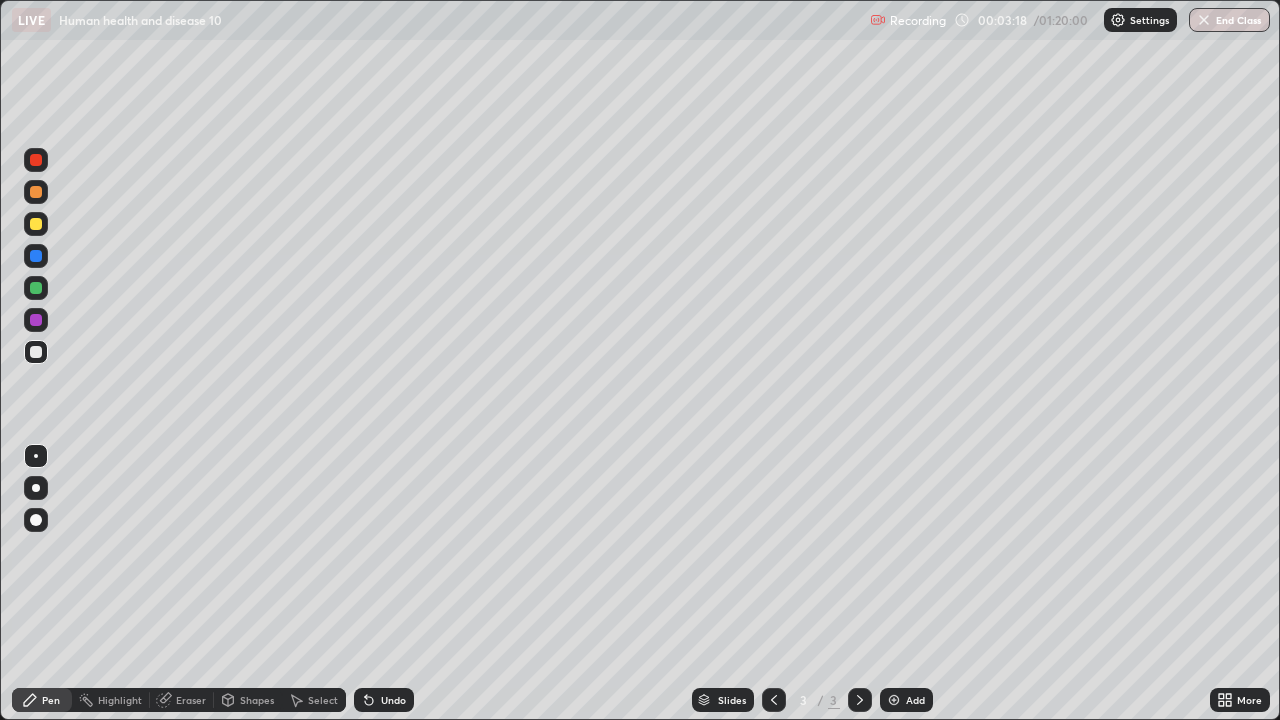 click on "Add" at bounding box center (906, 700) 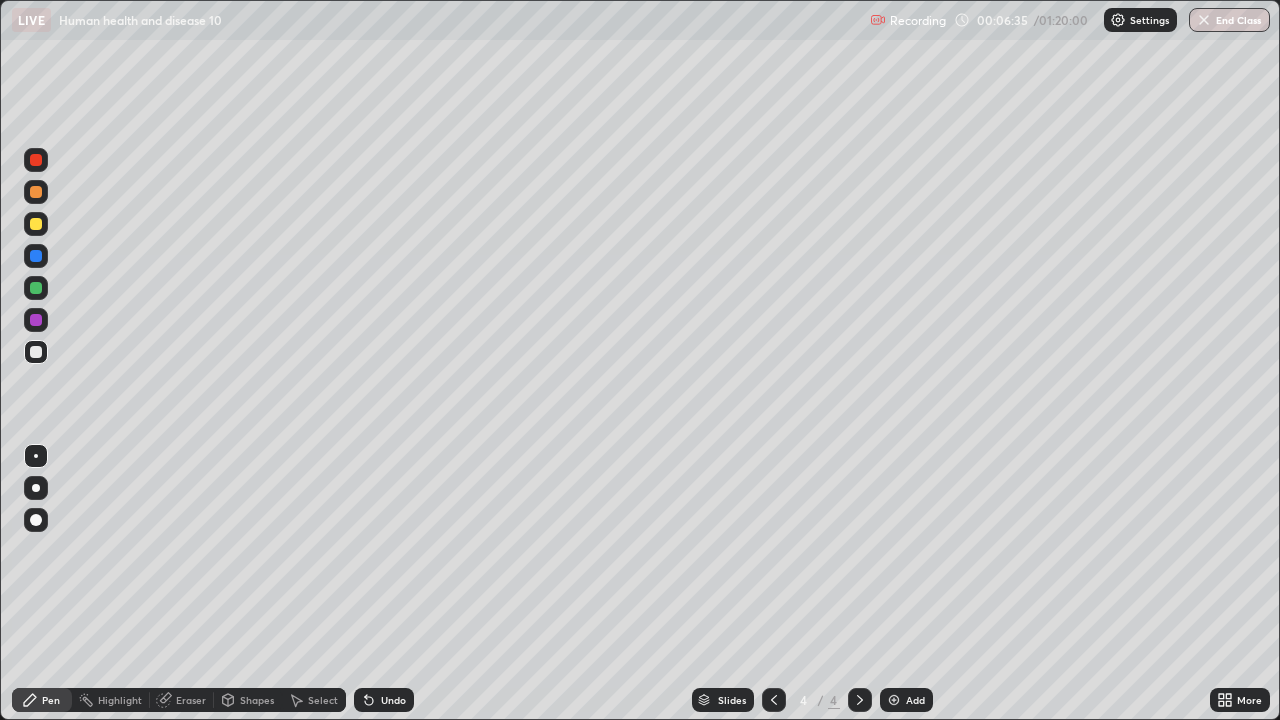 click at bounding box center [894, 700] 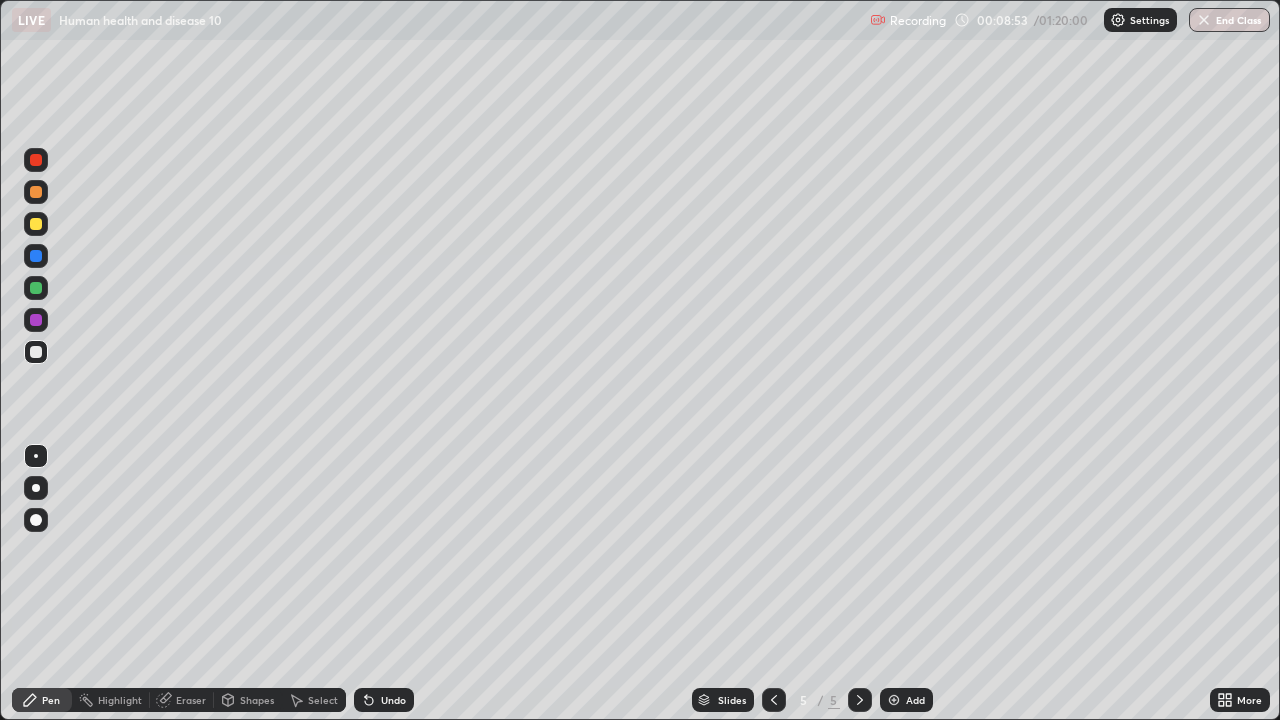 click on "Eraser" at bounding box center [191, 700] 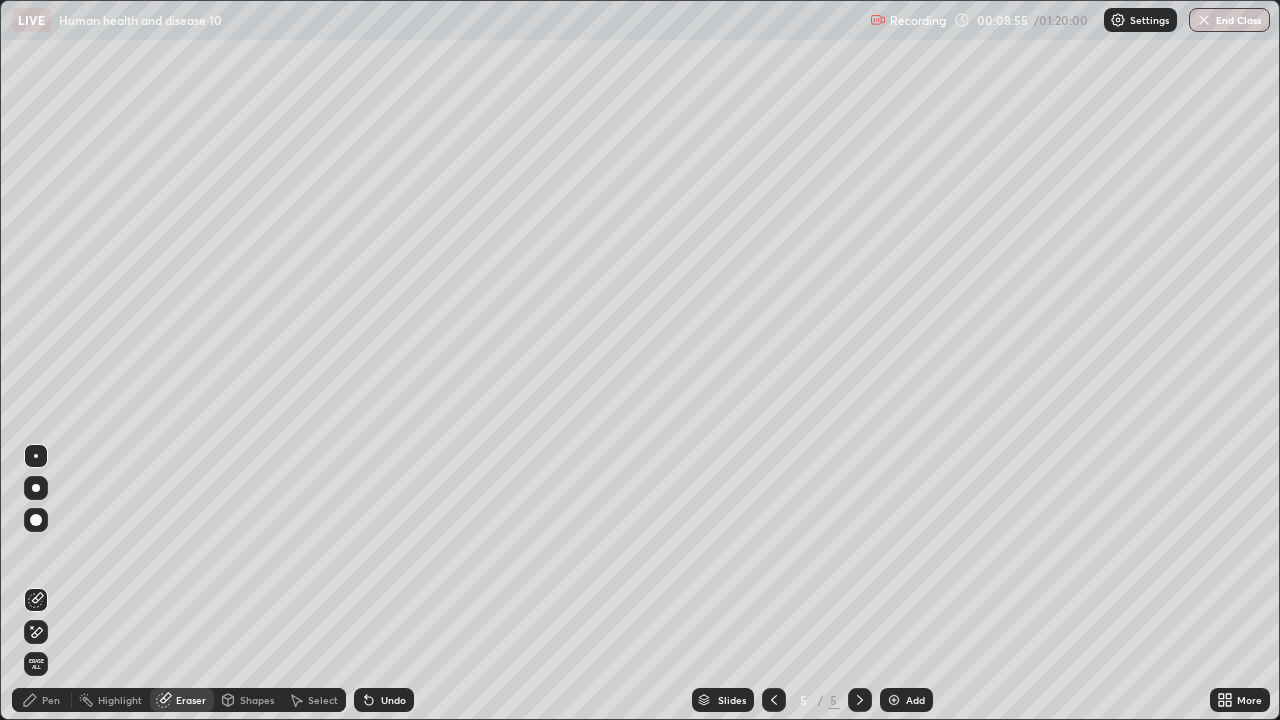 click on "Pen" at bounding box center (51, 700) 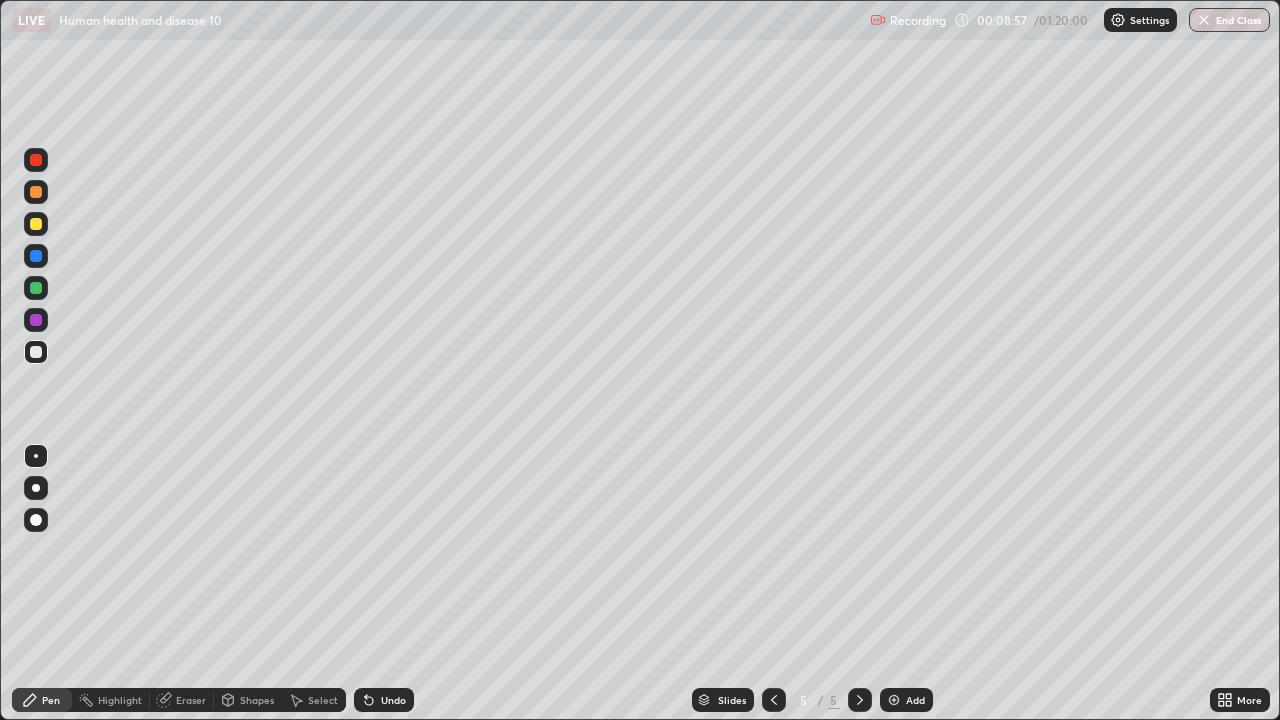 click at bounding box center [36, 288] 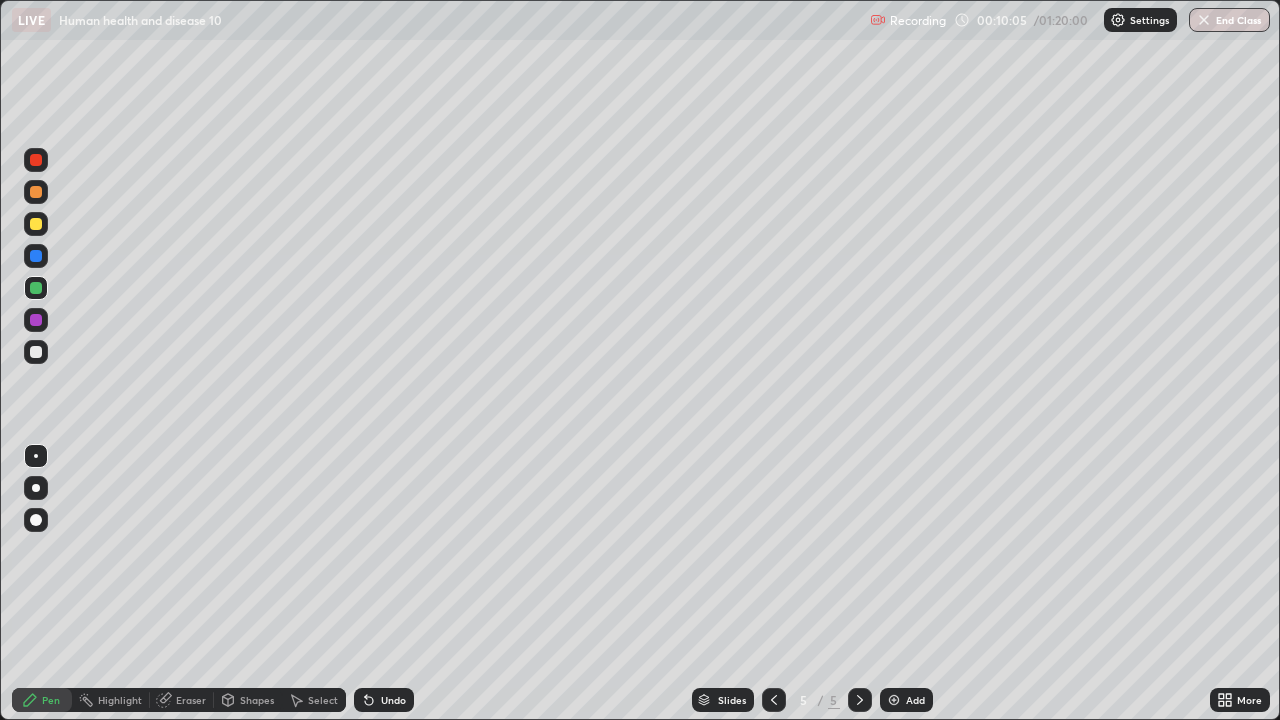 click 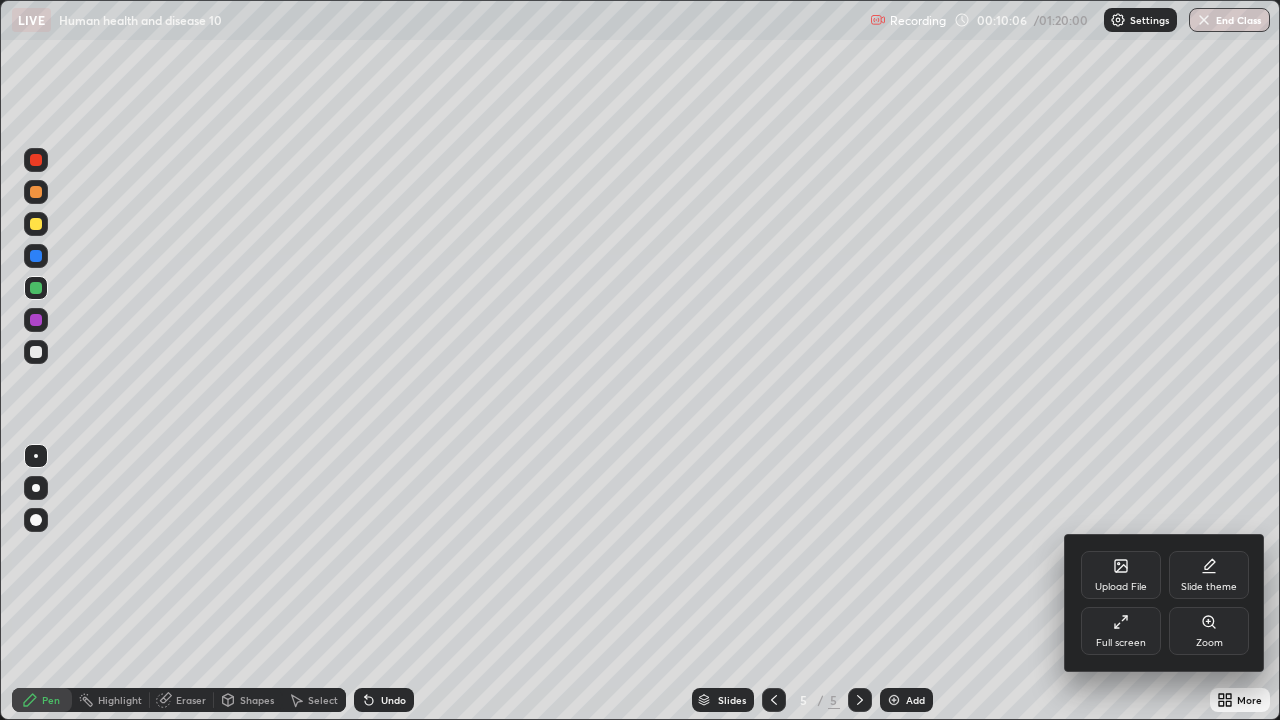 click on "Full screen" at bounding box center (1121, 631) 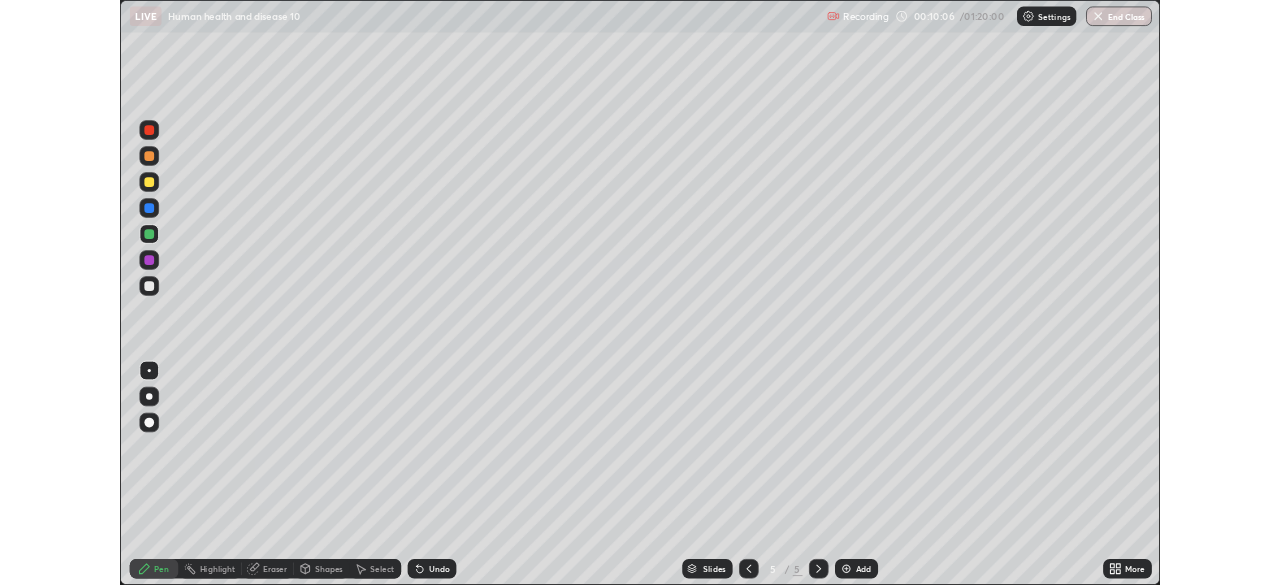 scroll, scrollTop: 585, scrollLeft: 1280, axis: both 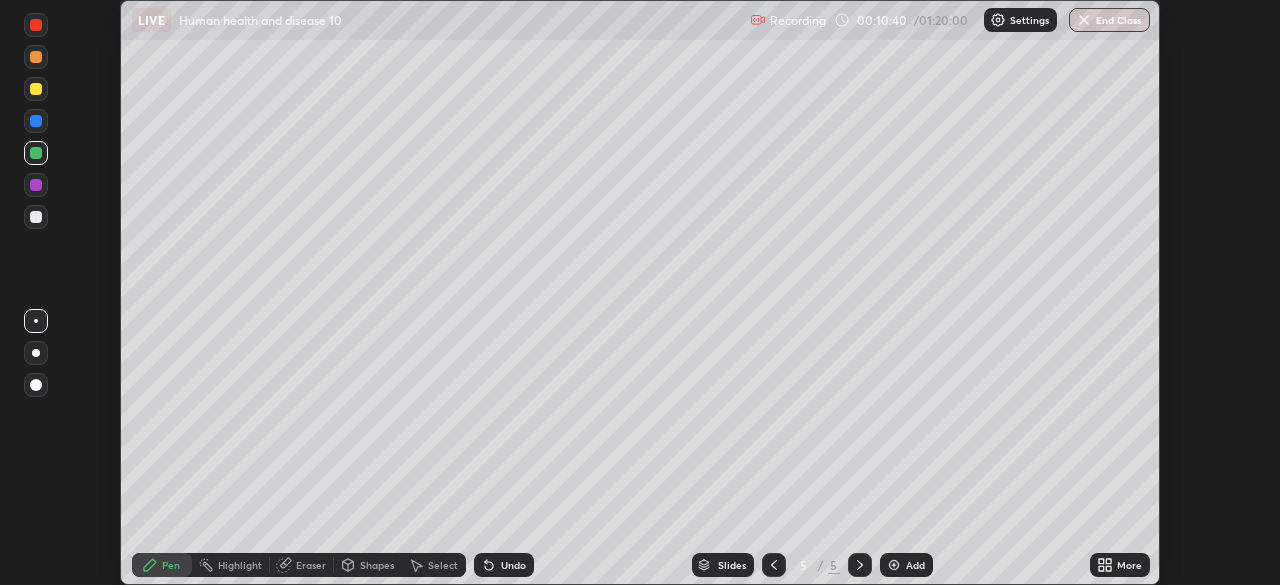click 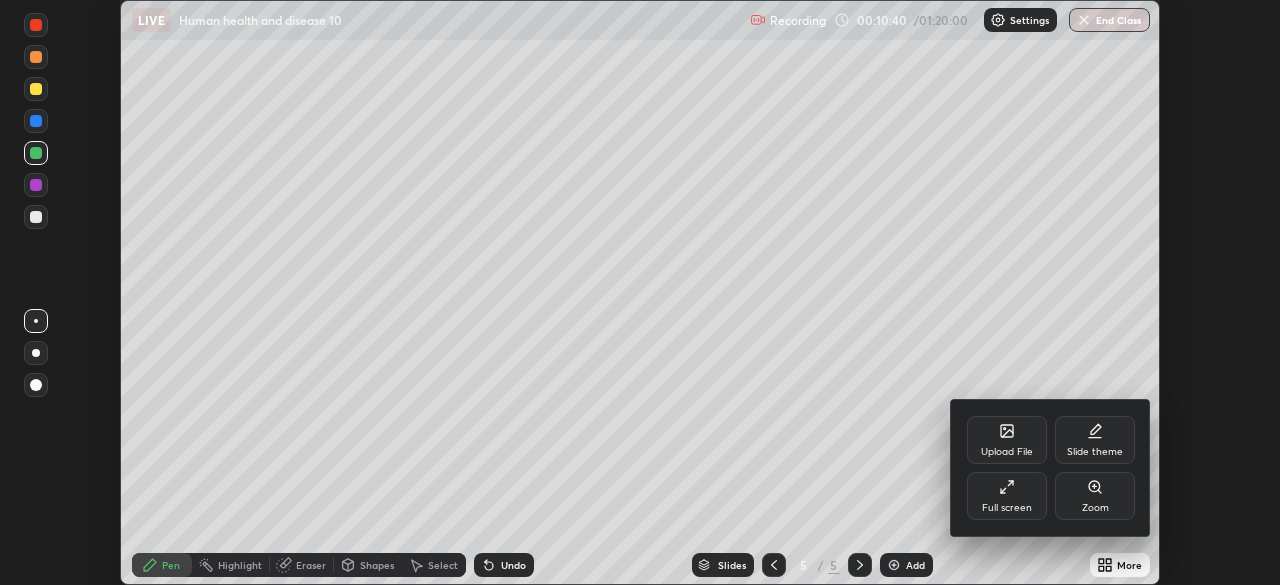 click on "Full screen" at bounding box center [1007, 496] 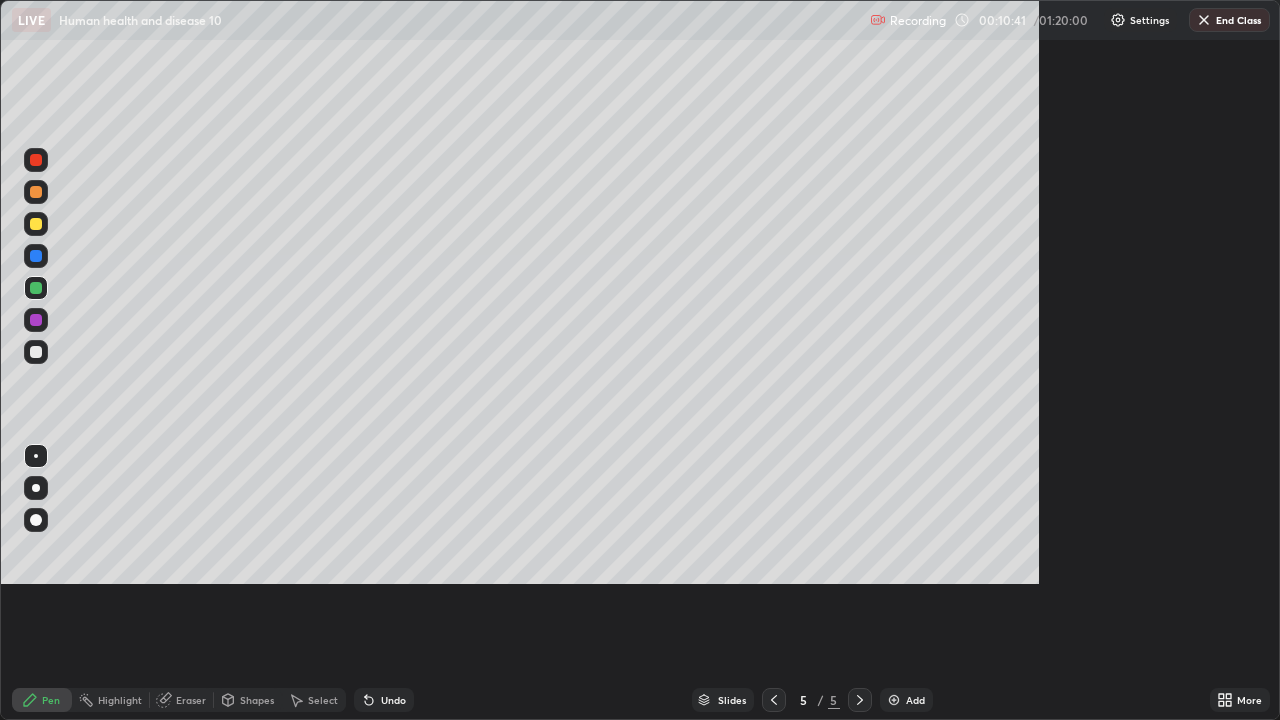 scroll, scrollTop: 99280, scrollLeft: 98720, axis: both 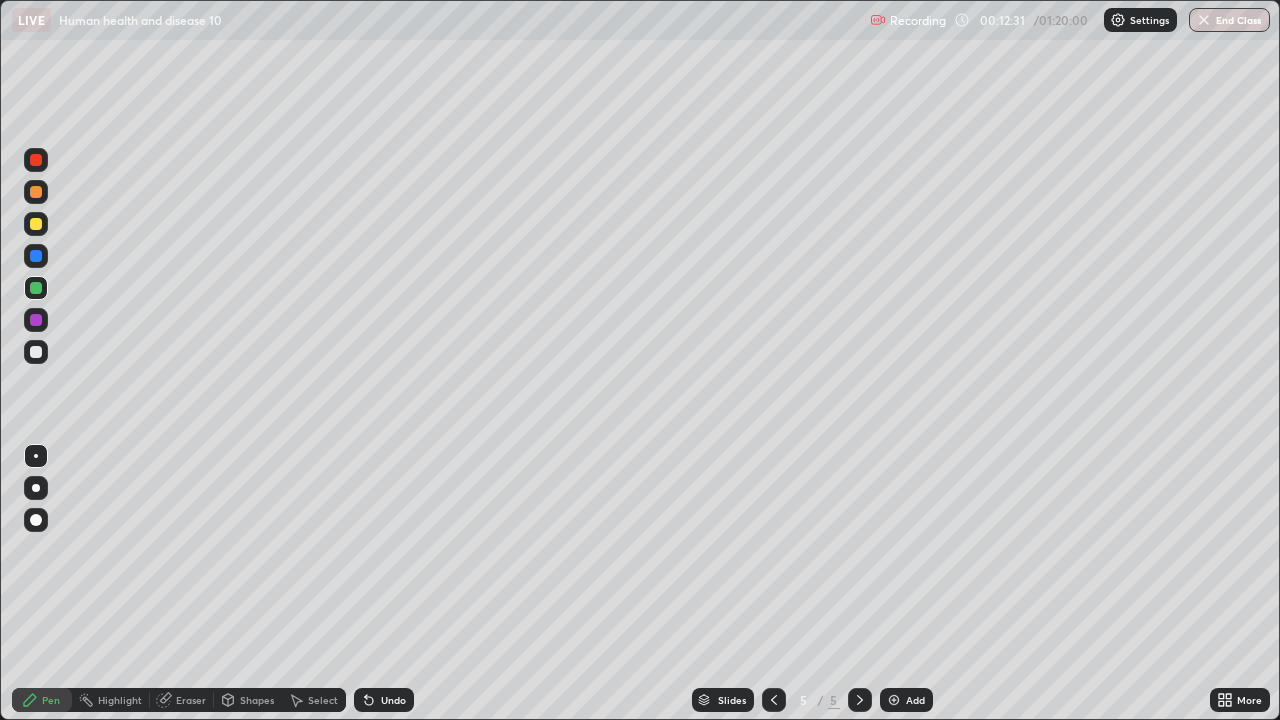 click on "Undo" at bounding box center (393, 700) 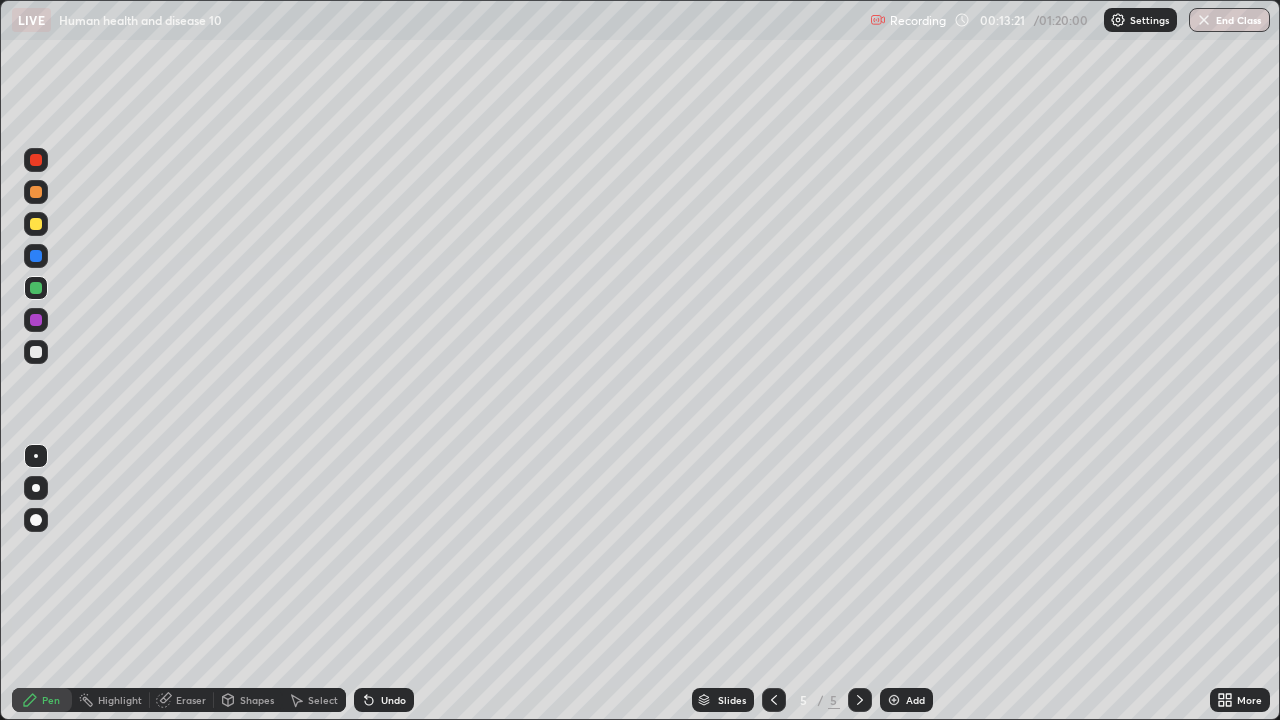 click on "Add" at bounding box center [906, 700] 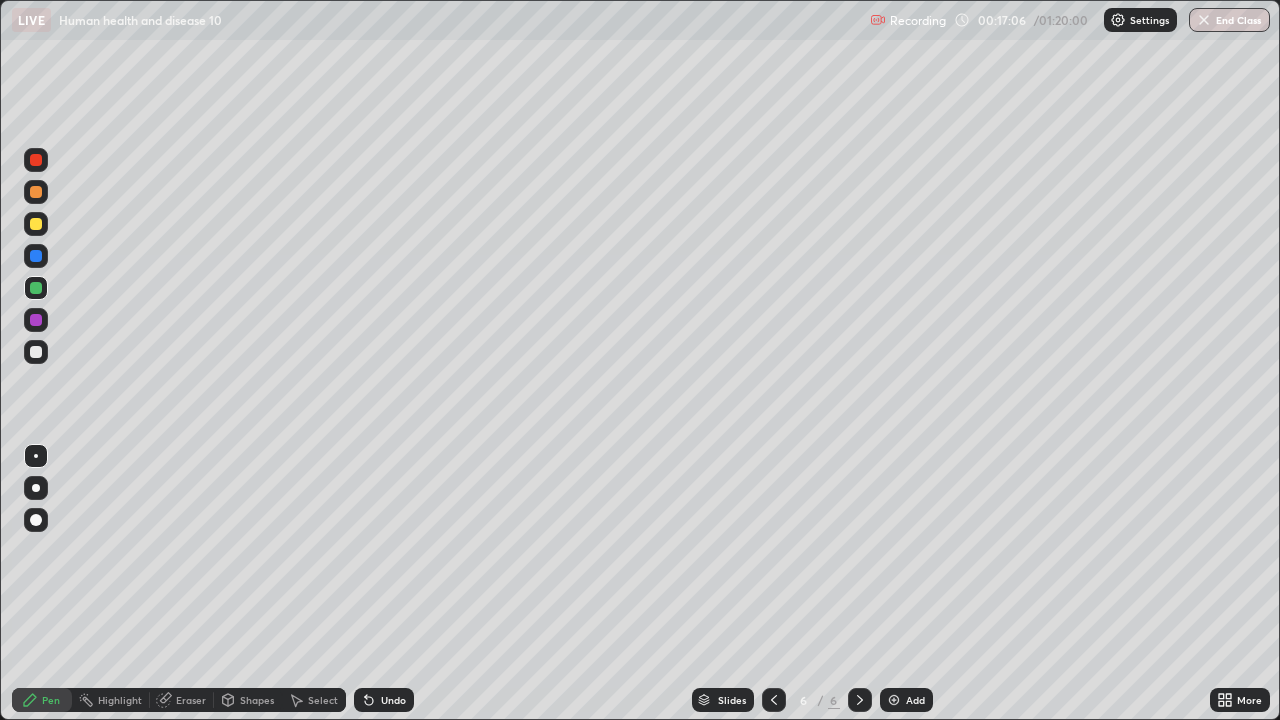 click at bounding box center (36, 288) 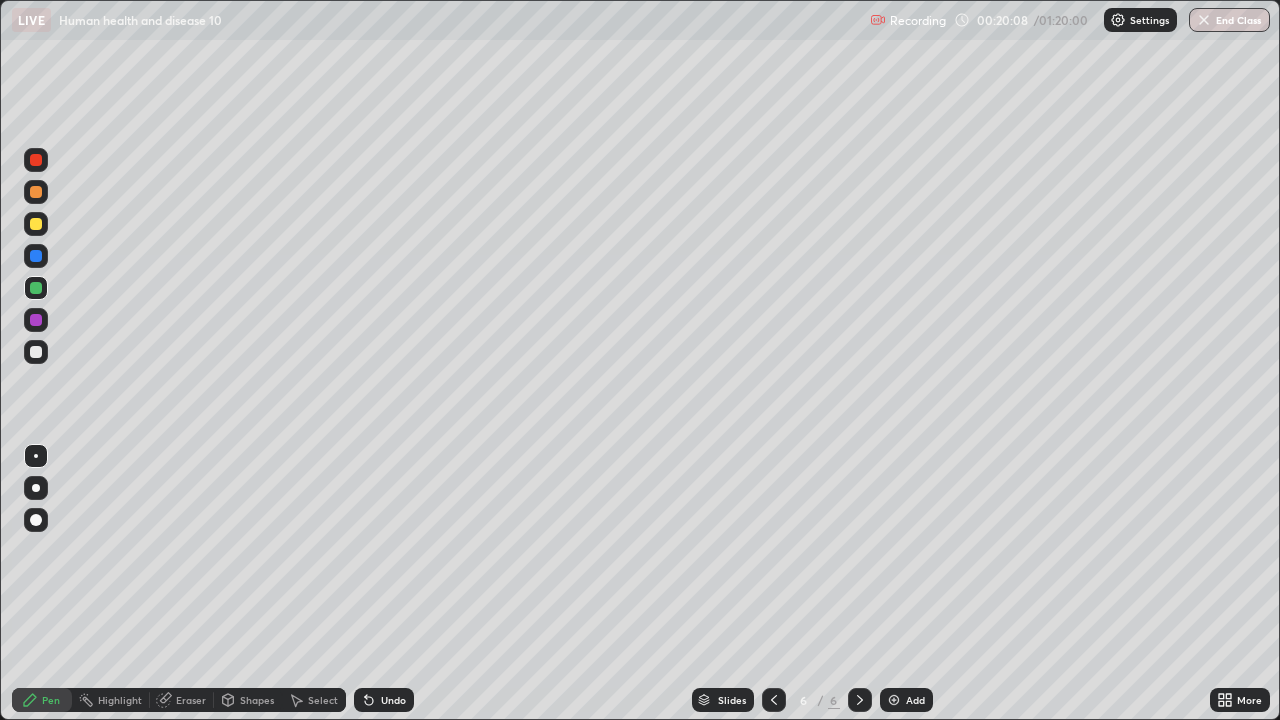 click on "Add" at bounding box center (906, 700) 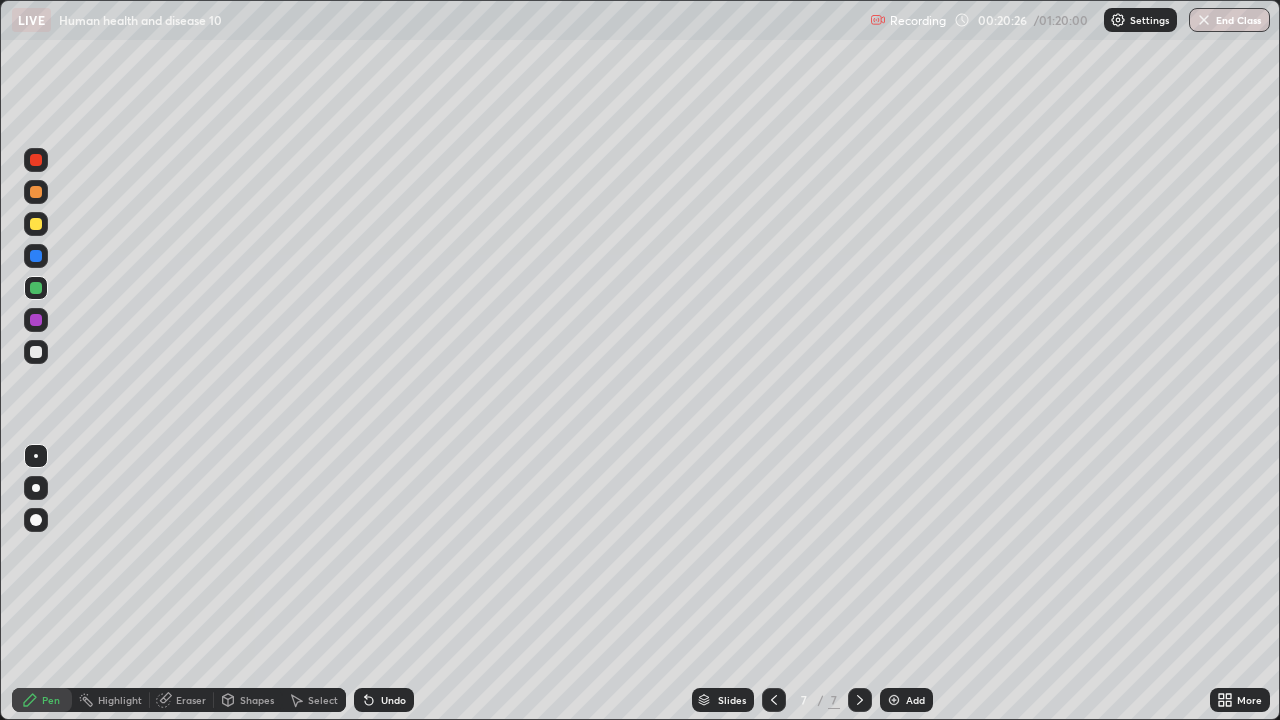 click at bounding box center [36, 352] 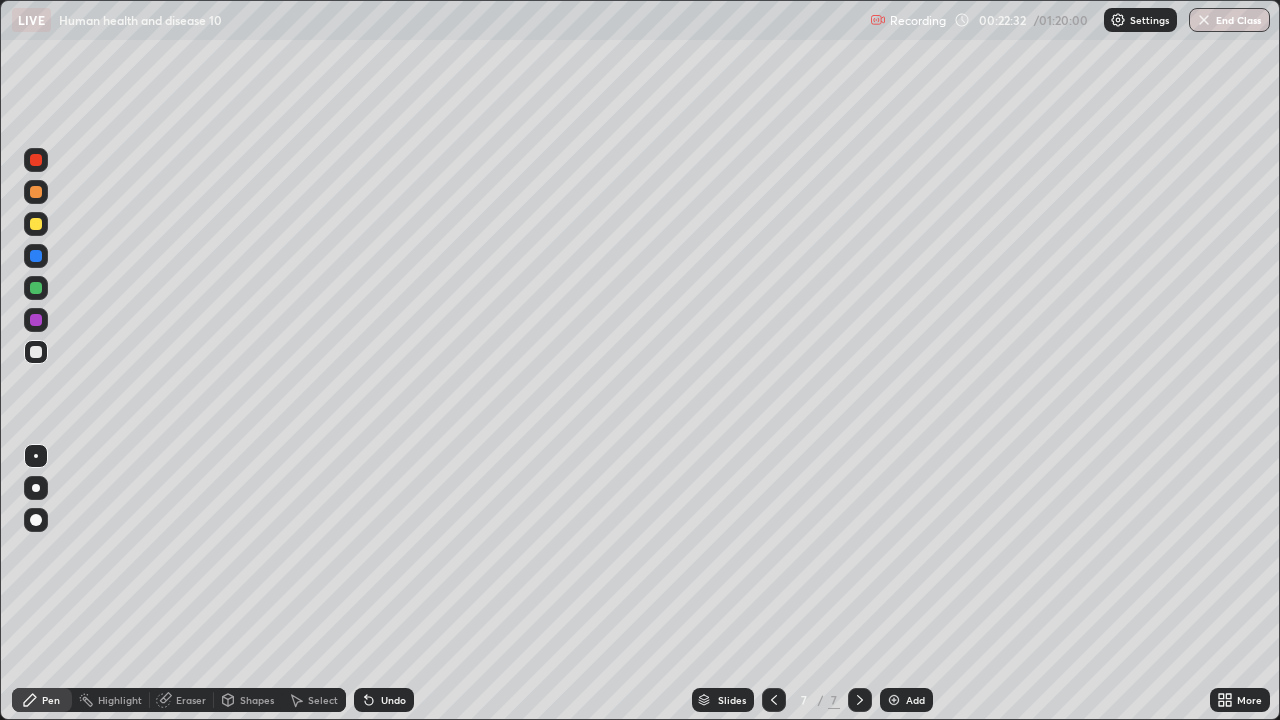 click at bounding box center (36, 320) 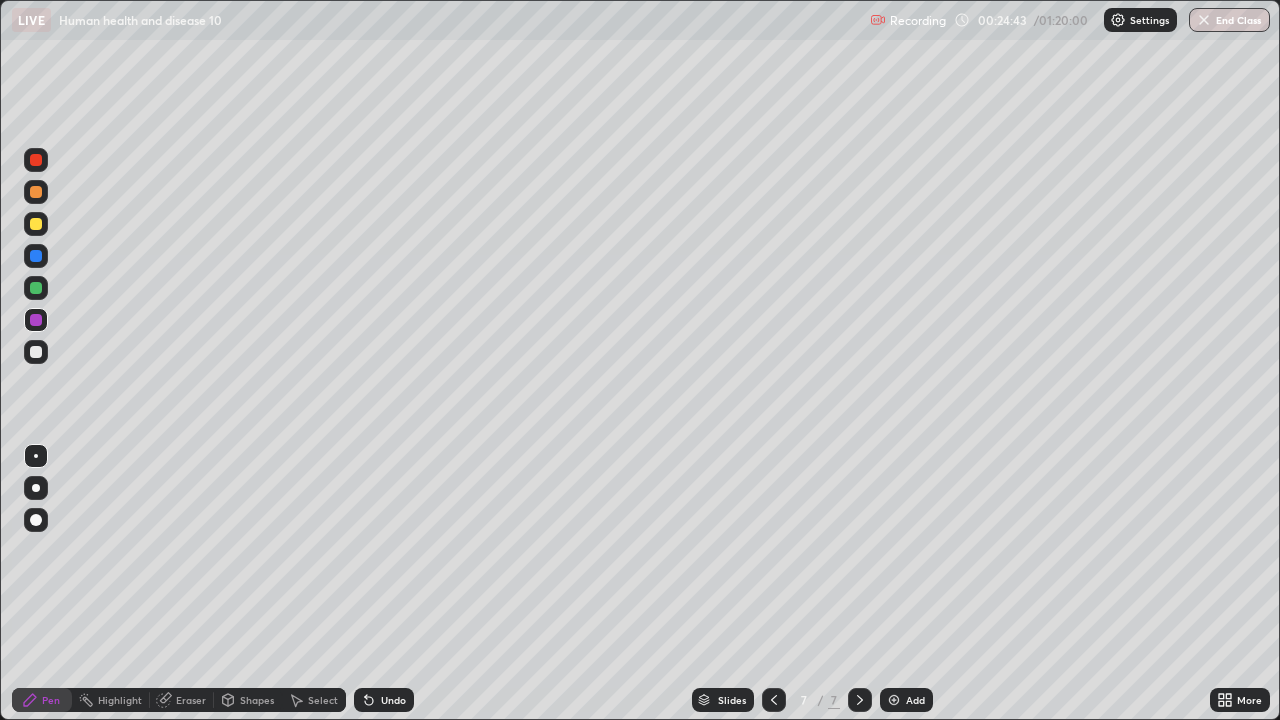click on "Eraser" at bounding box center (191, 700) 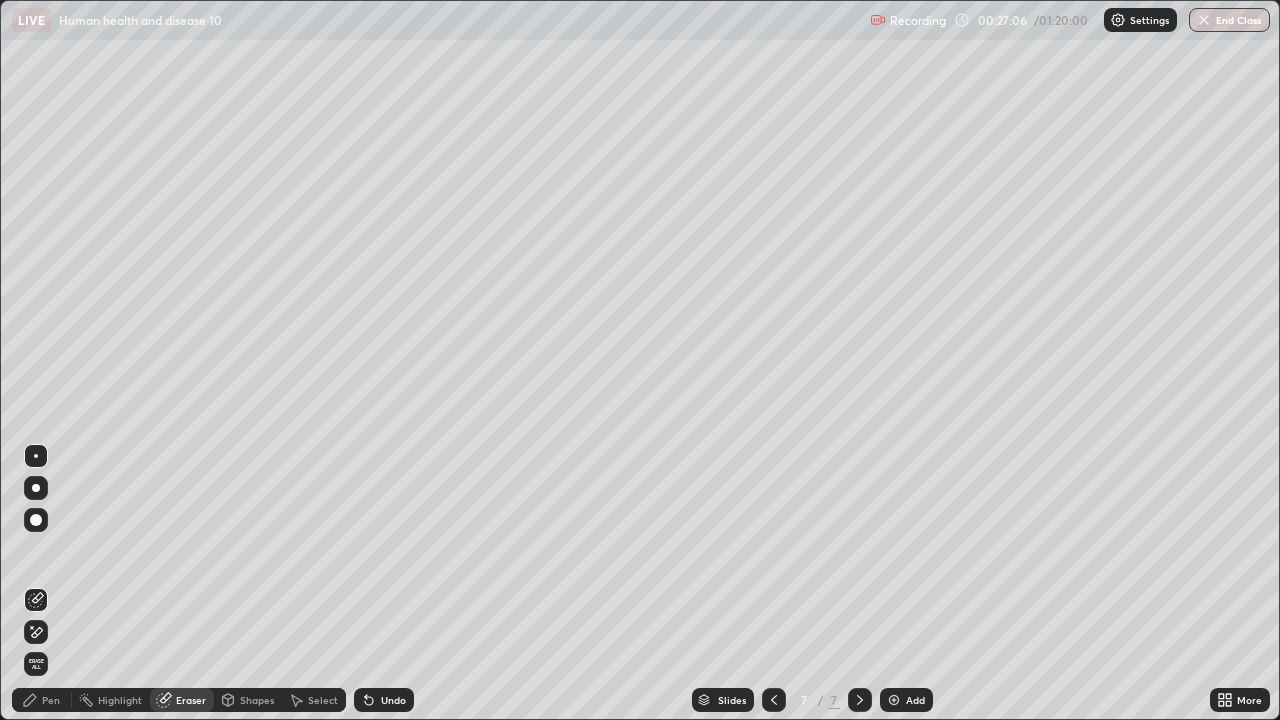 click on "Pen" at bounding box center (51, 700) 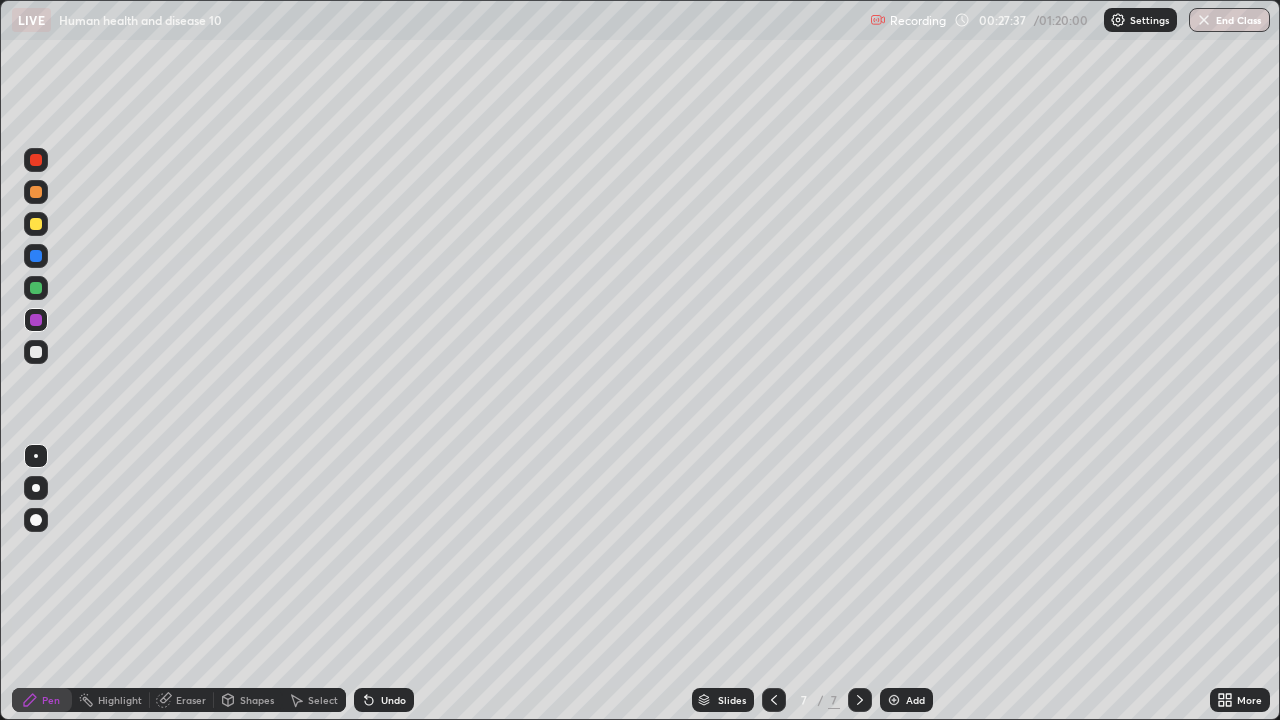 click on "Add" at bounding box center [906, 700] 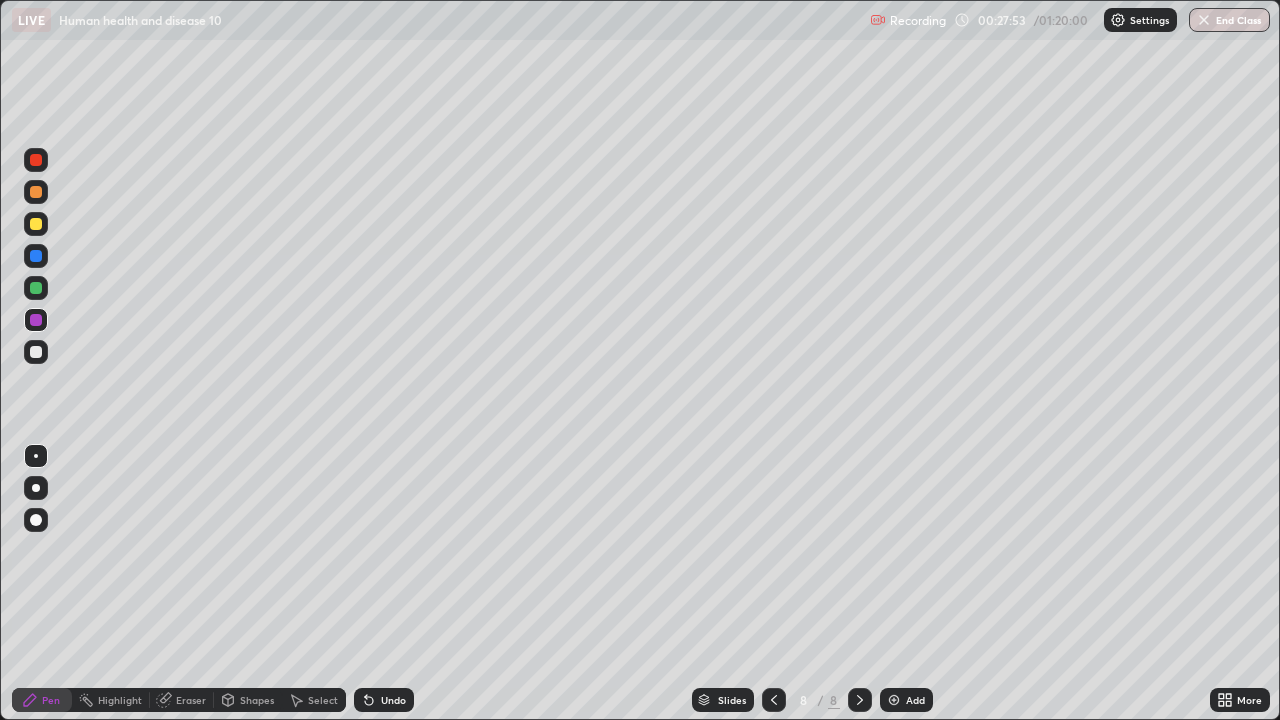 click at bounding box center (36, 352) 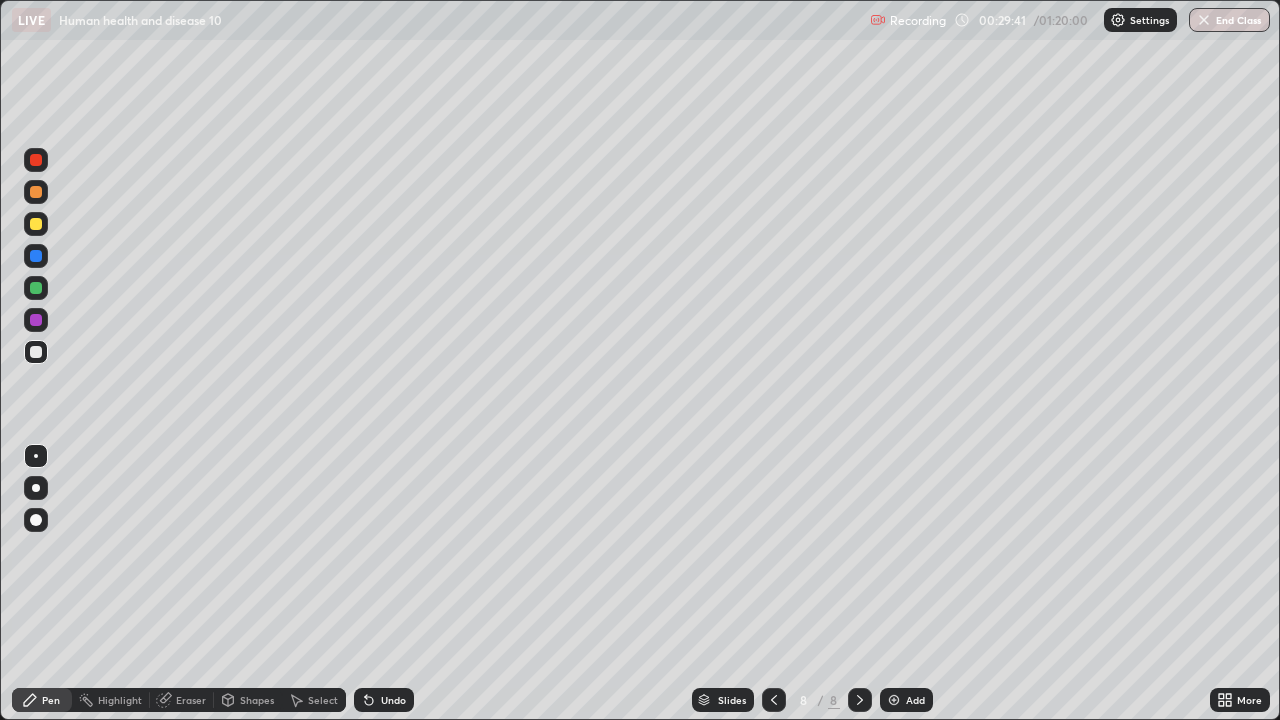 click at bounding box center [36, 288] 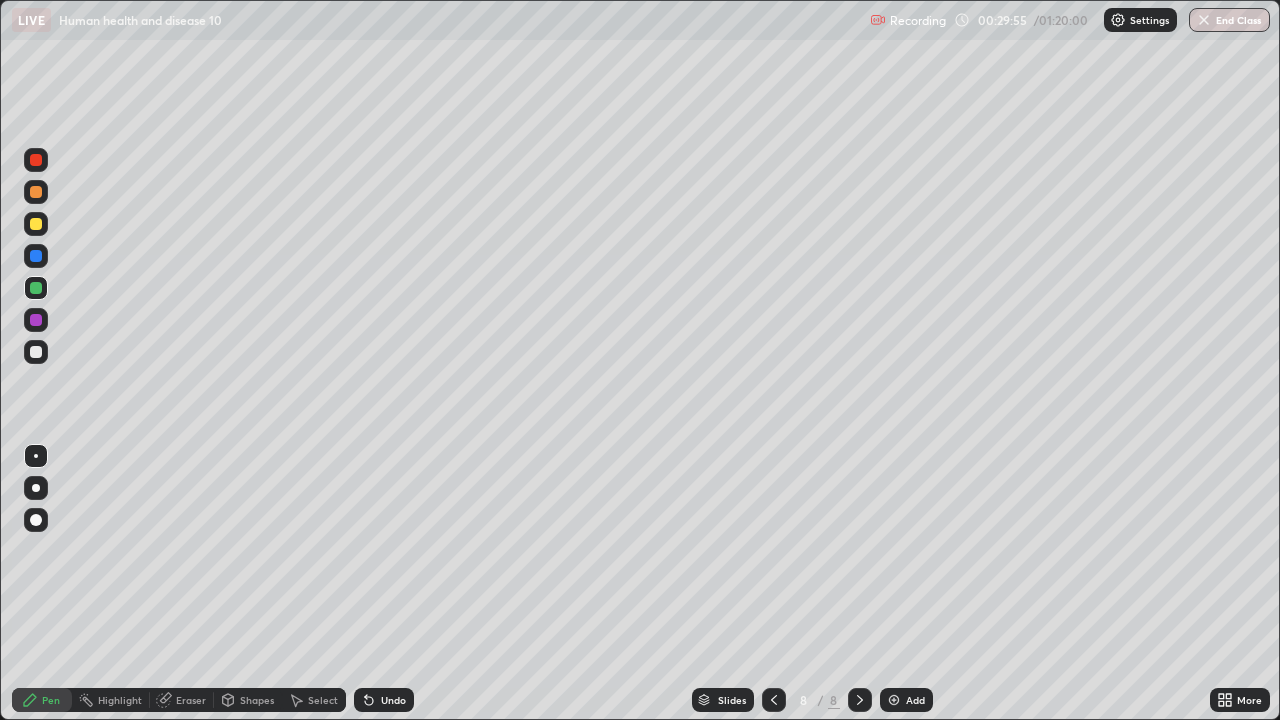 click 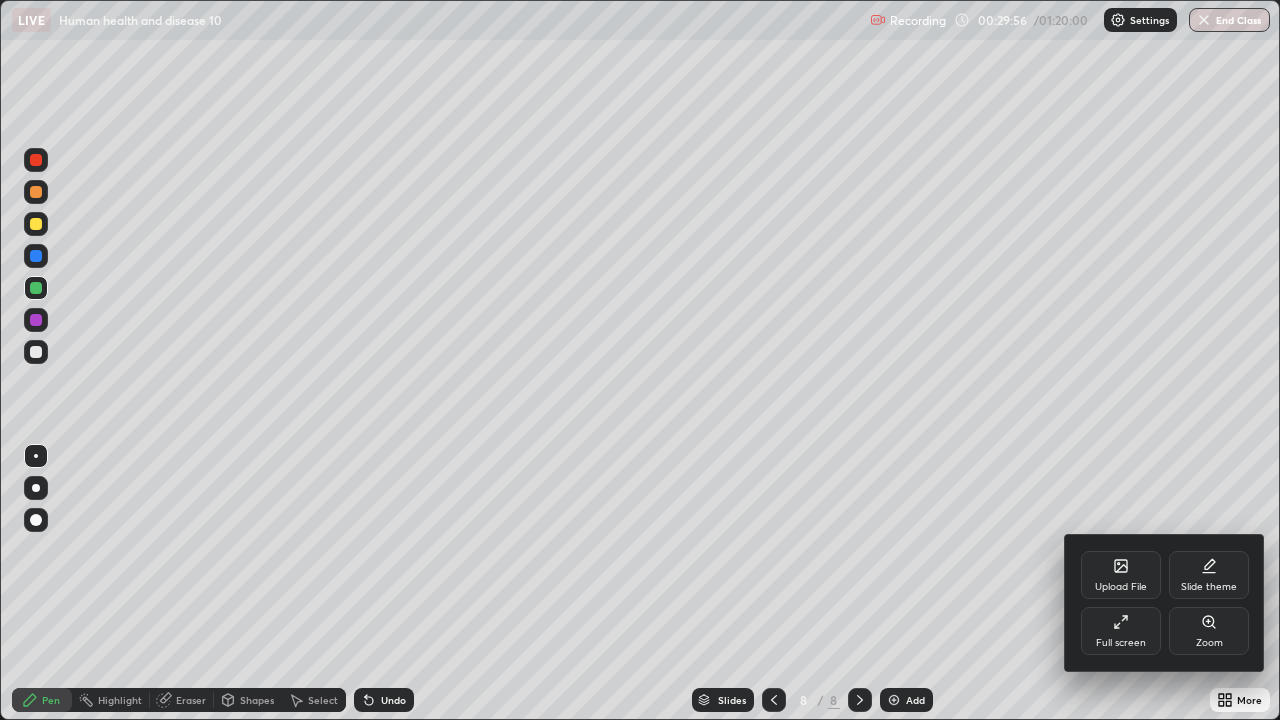 click on "Full screen" at bounding box center (1121, 631) 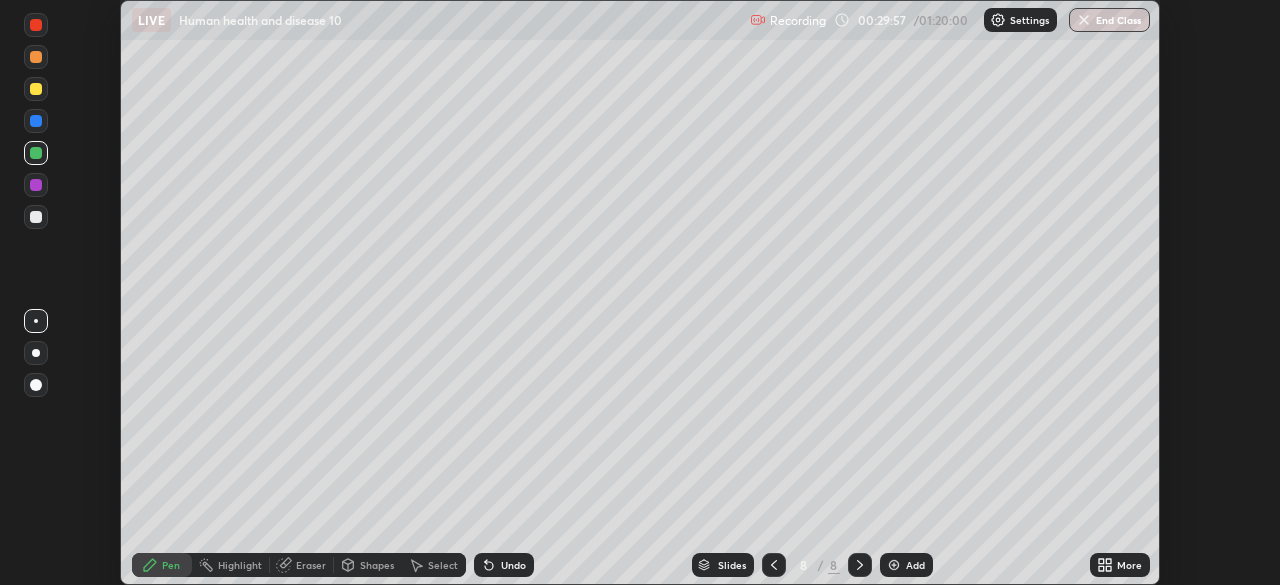 scroll, scrollTop: 585, scrollLeft: 1280, axis: both 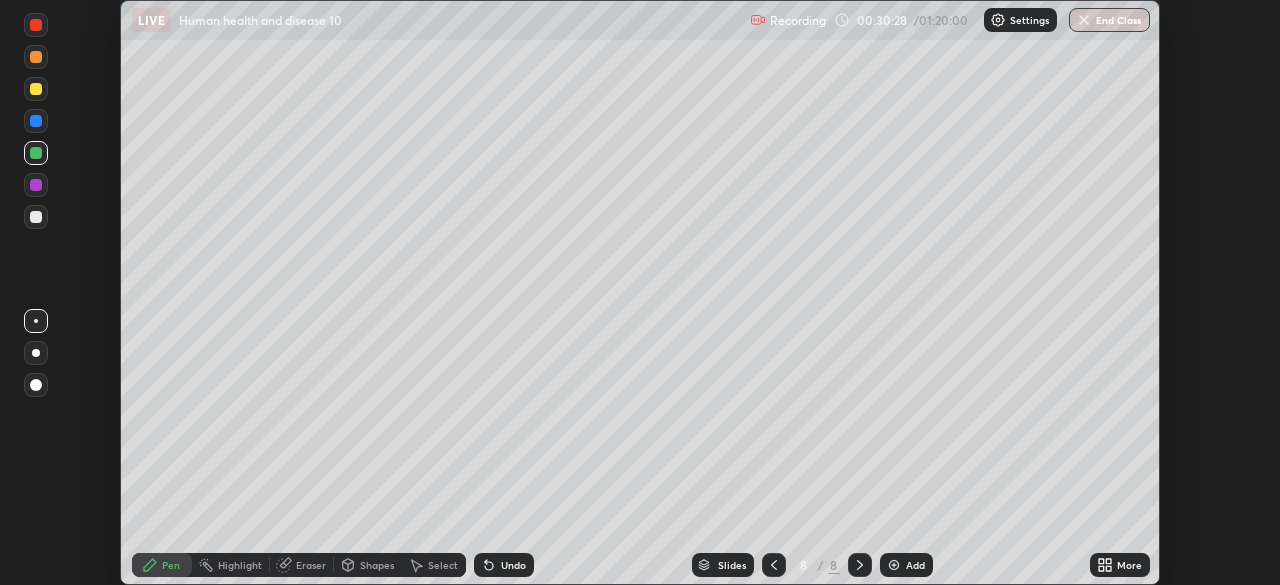 click 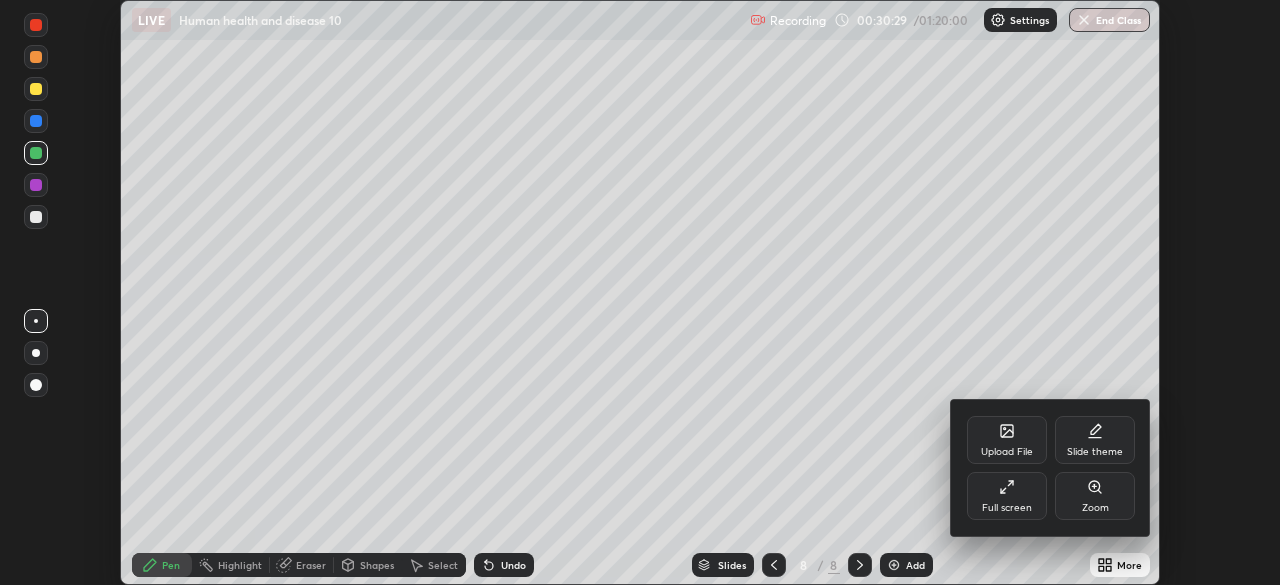 click on "Full screen" at bounding box center [1007, 496] 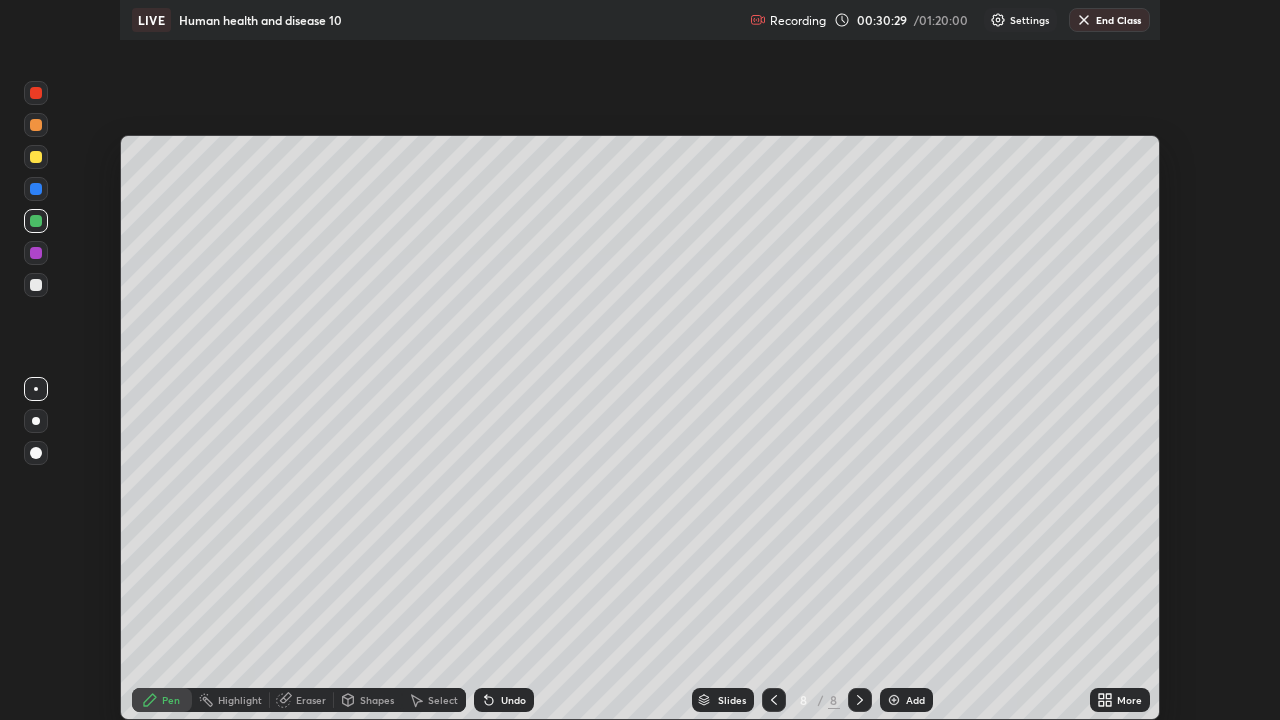 scroll, scrollTop: 99280, scrollLeft: 98720, axis: both 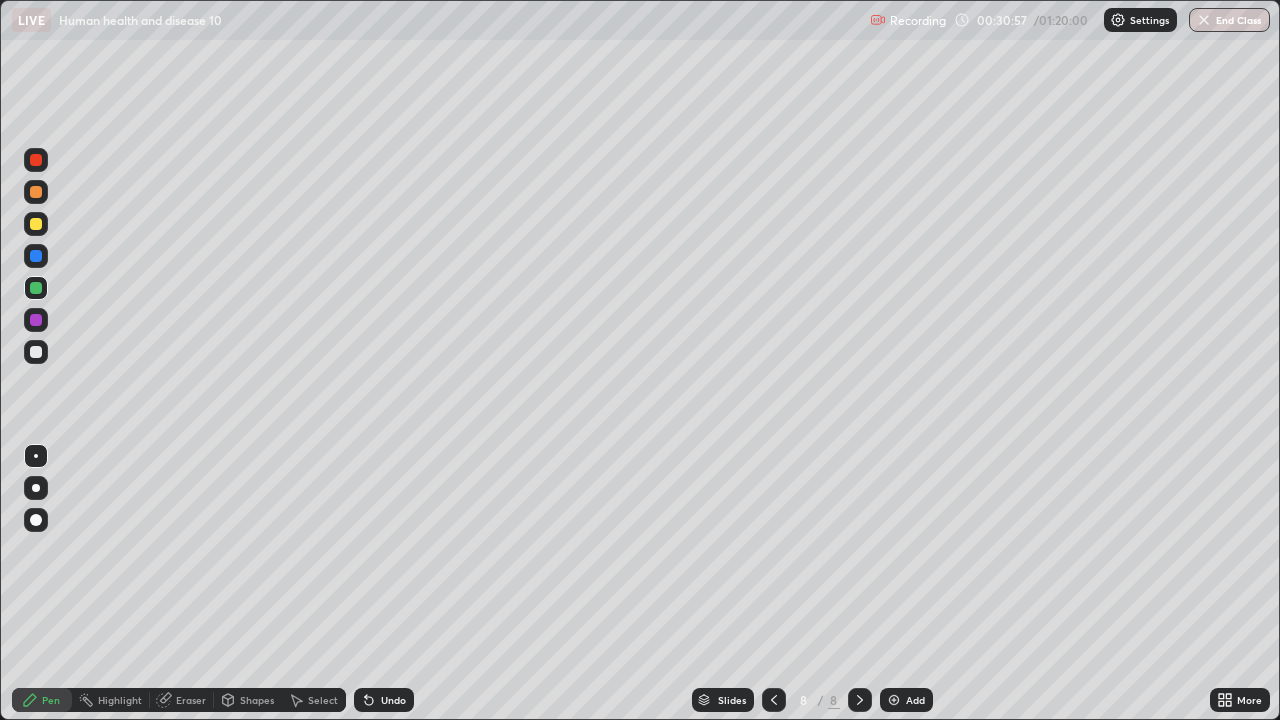 click at bounding box center (36, 352) 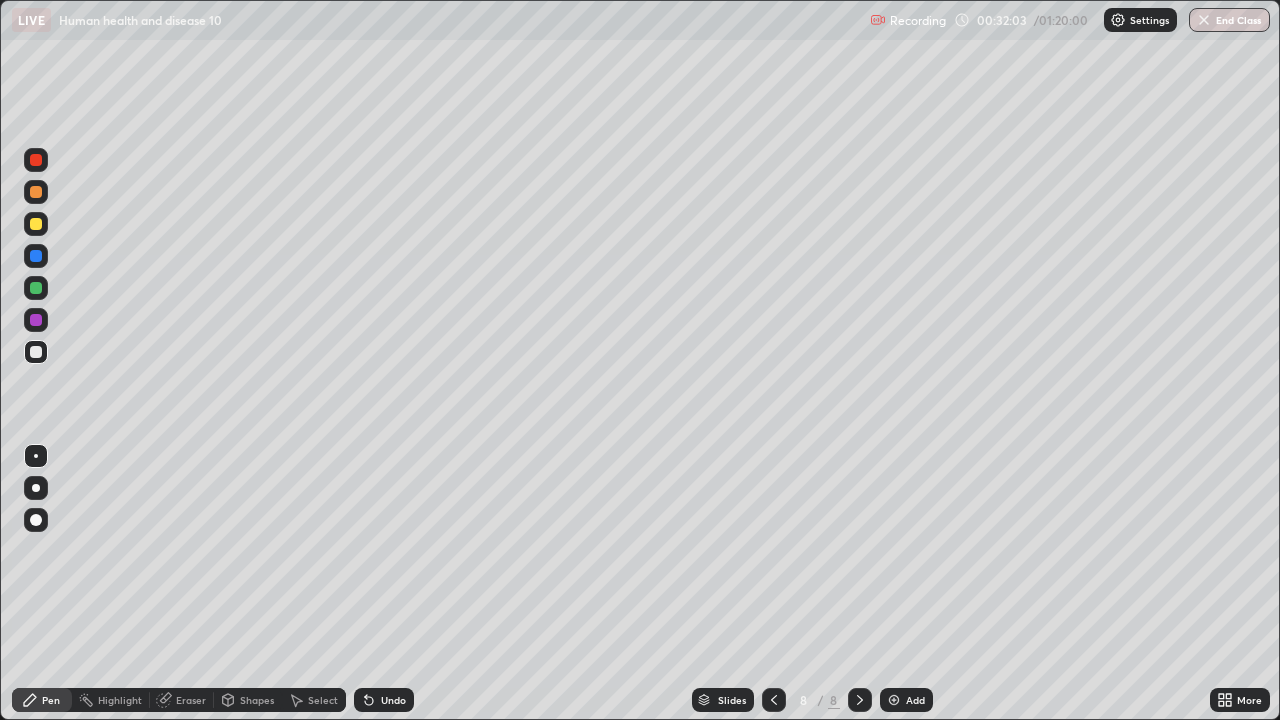 click at bounding box center (36, 224) 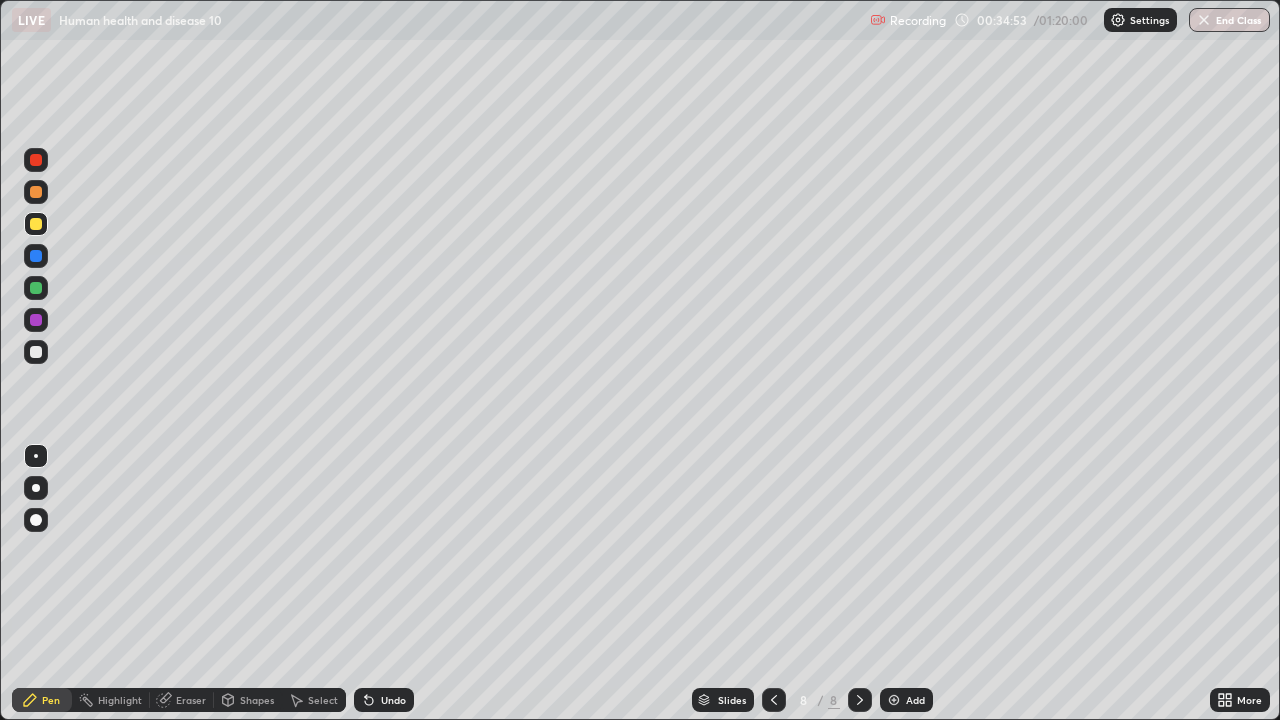 click at bounding box center (894, 700) 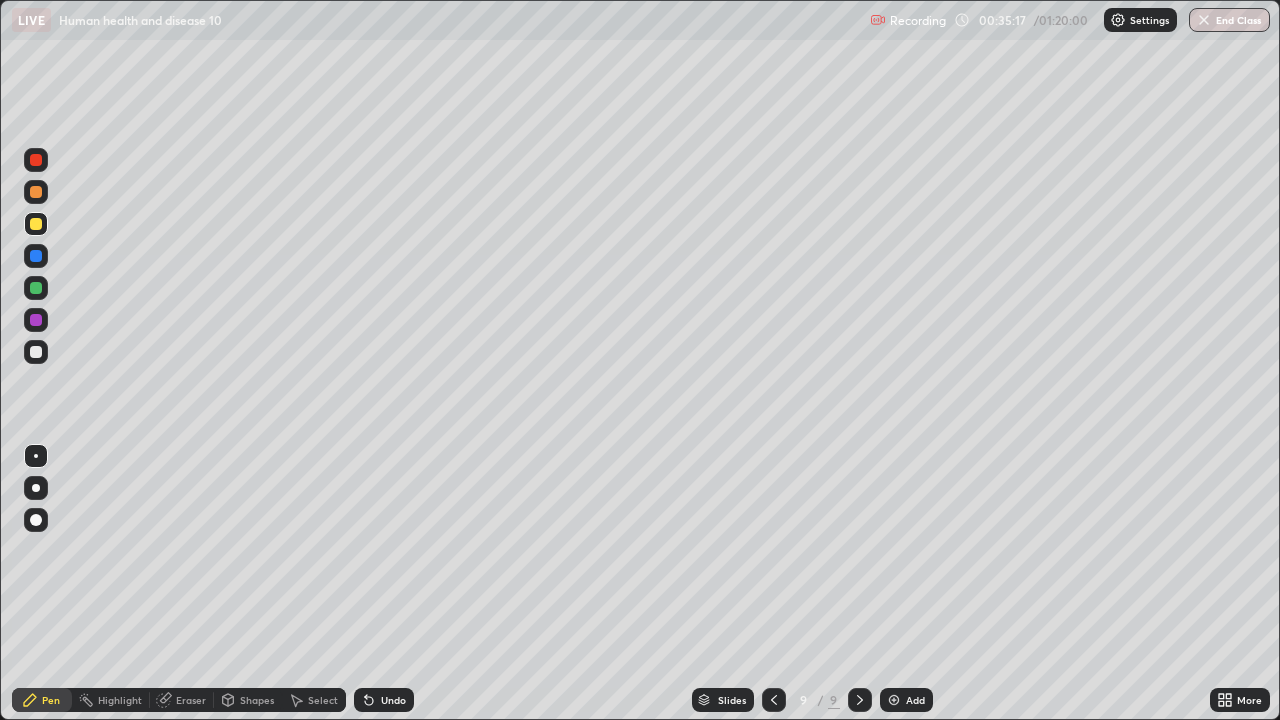 click at bounding box center [36, 352] 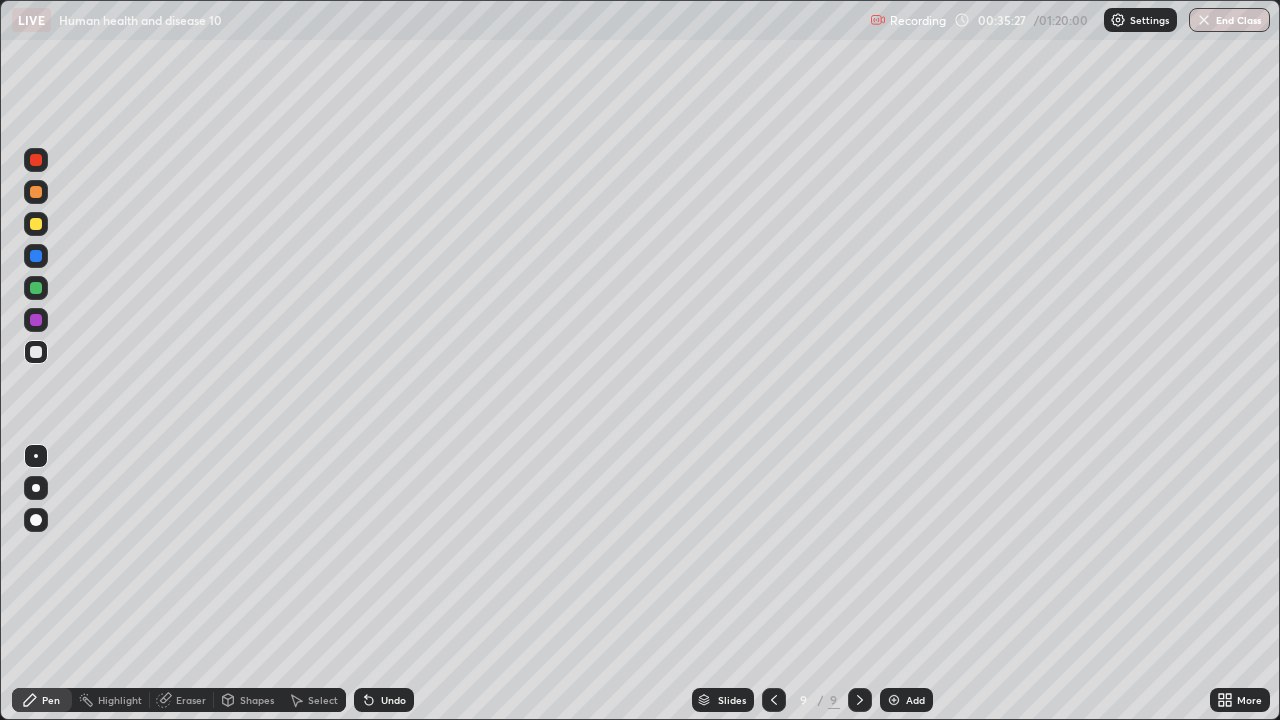click on "Undo" at bounding box center (393, 700) 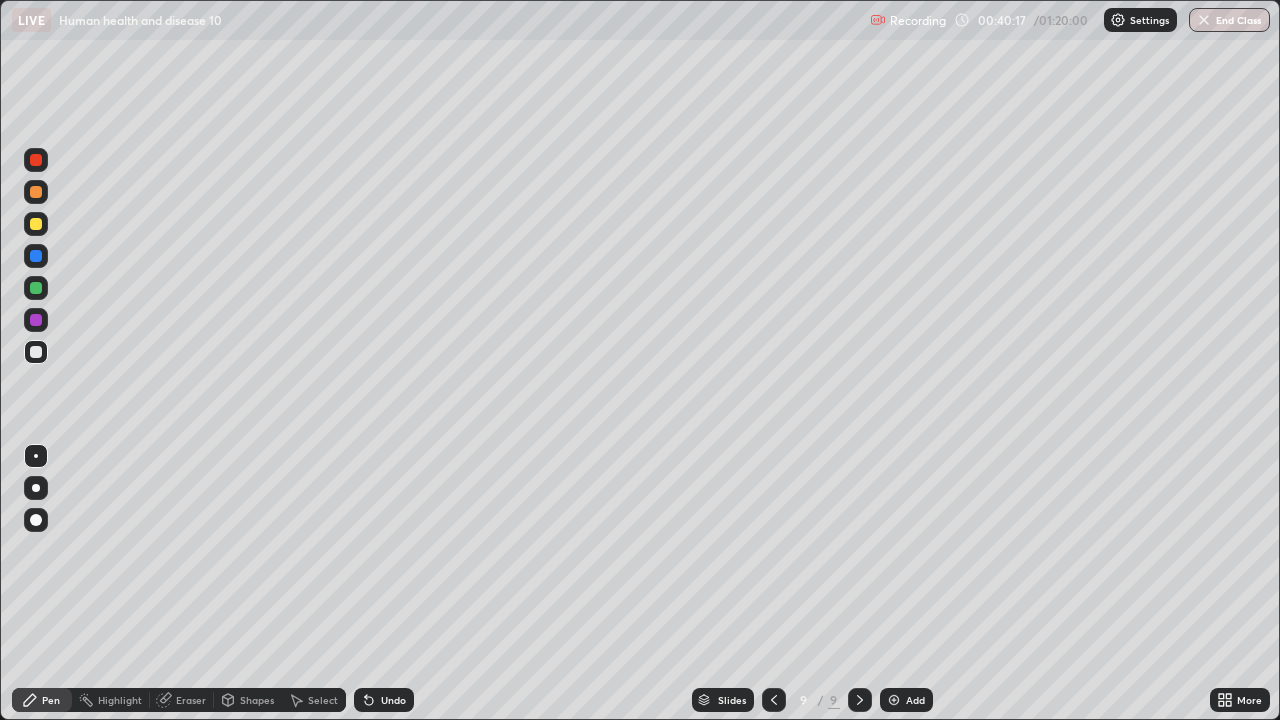 click on "Add" at bounding box center (906, 700) 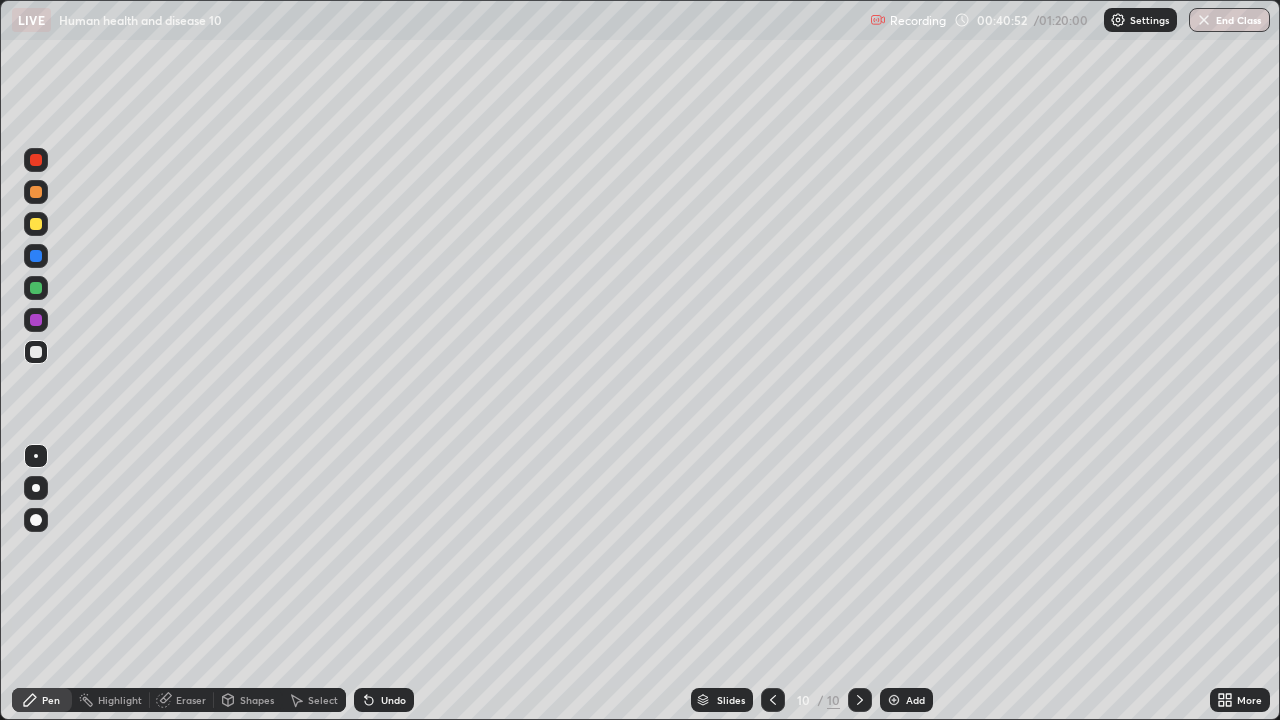 click 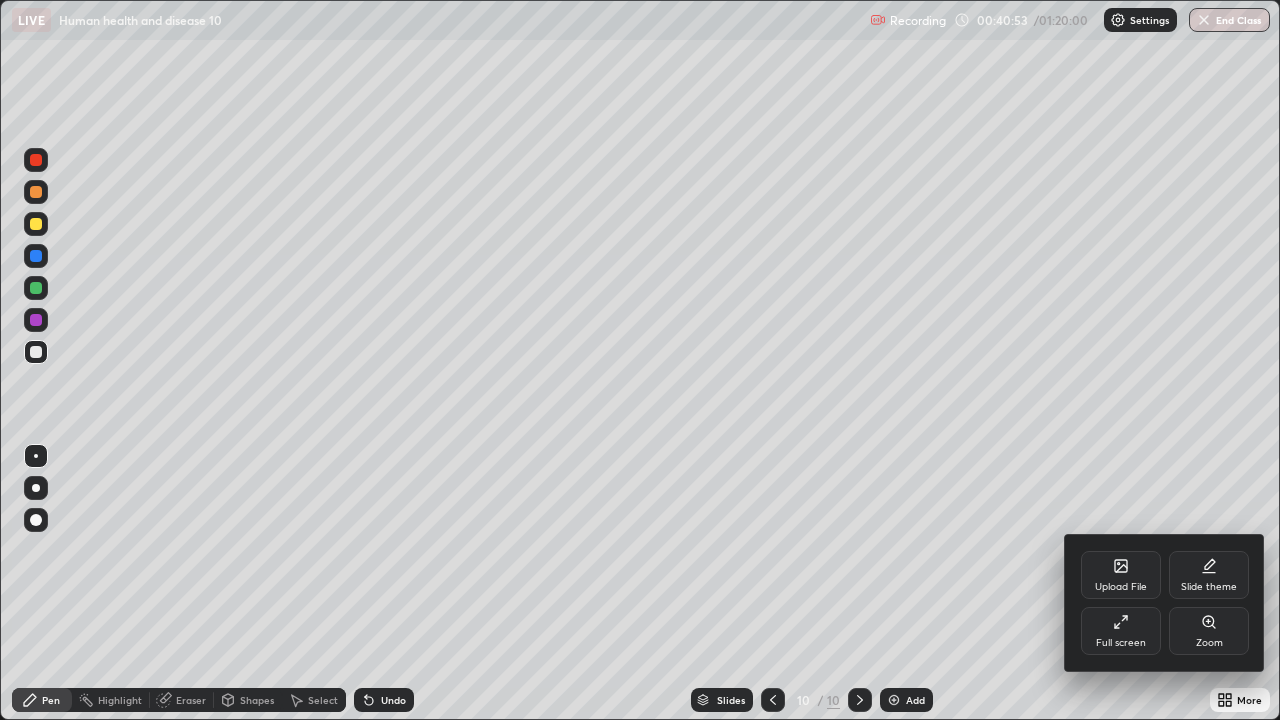 click on "Upload File" at bounding box center [1121, 587] 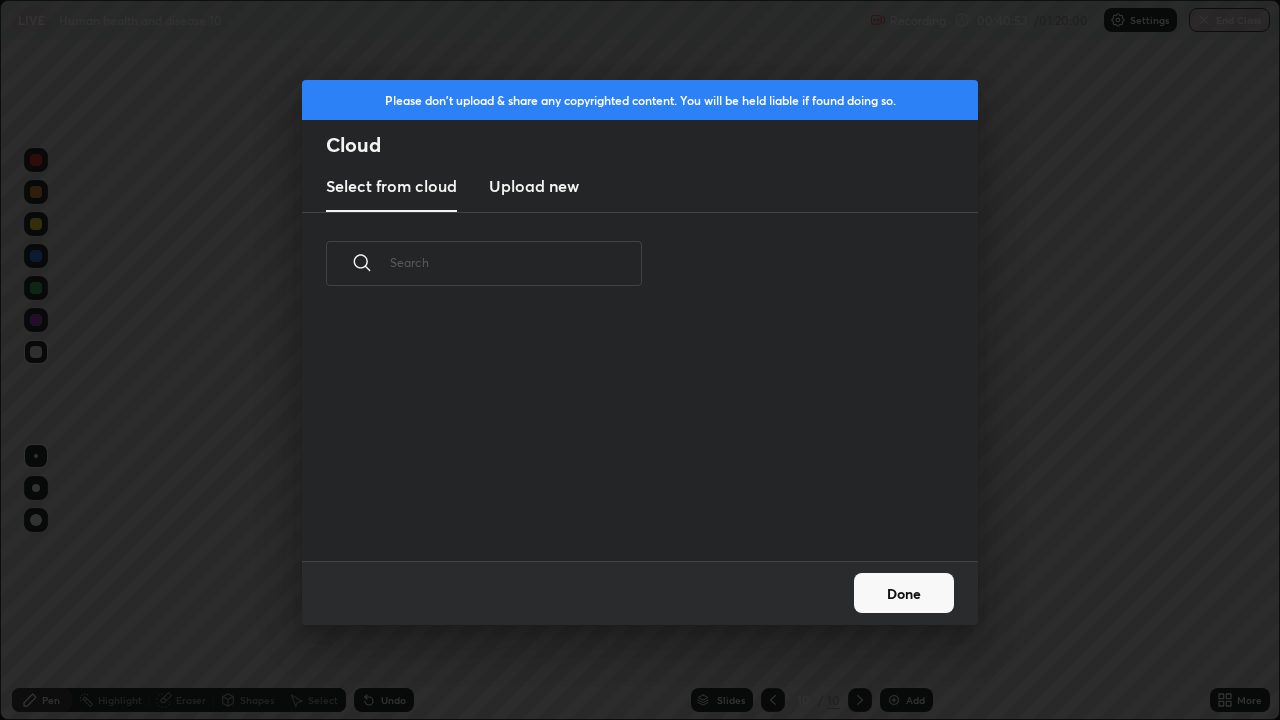 scroll, scrollTop: 7, scrollLeft: 11, axis: both 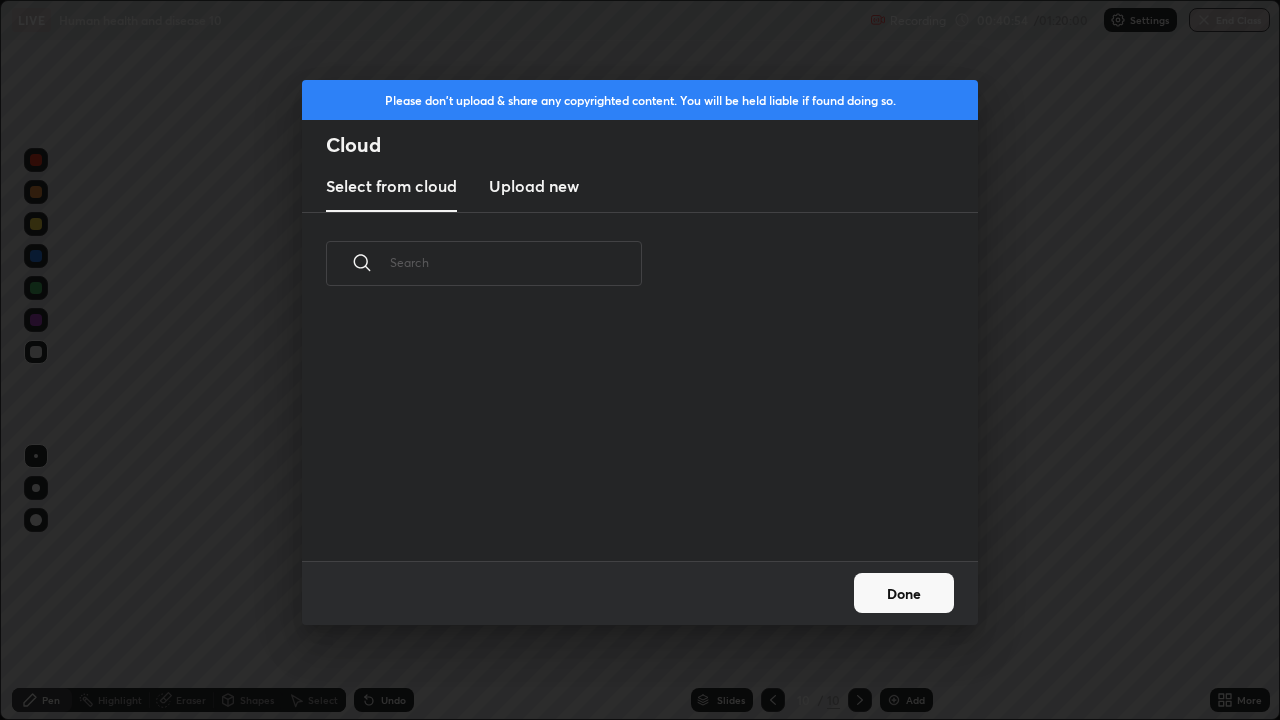 click on "Upload new" at bounding box center [534, 186] 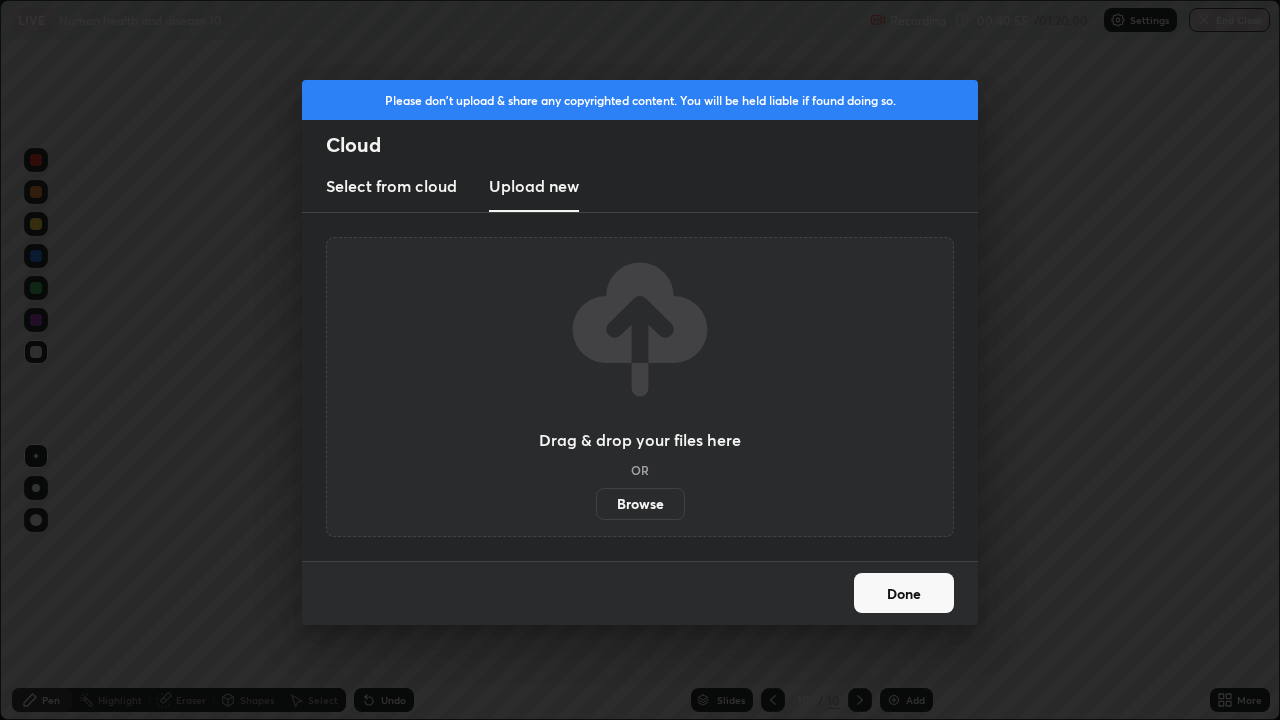 click on "Browse" at bounding box center (640, 504) 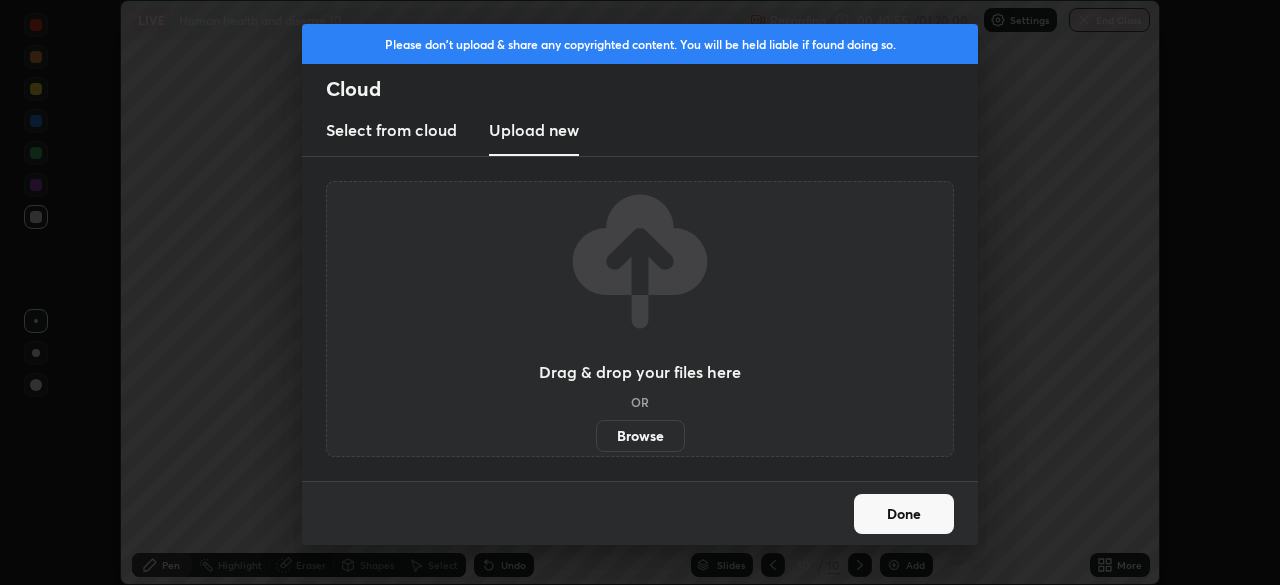 scroll, scrollTop: 585, scrollLeft: 1280, axis: both 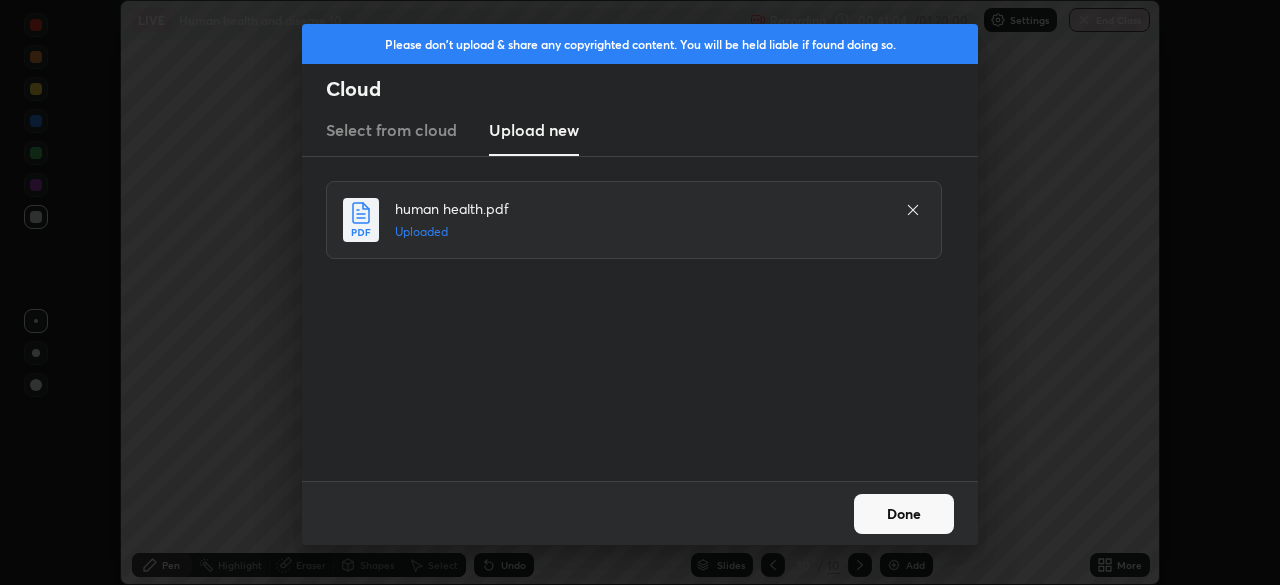 click on "Done" at bounding box center [904, 514] 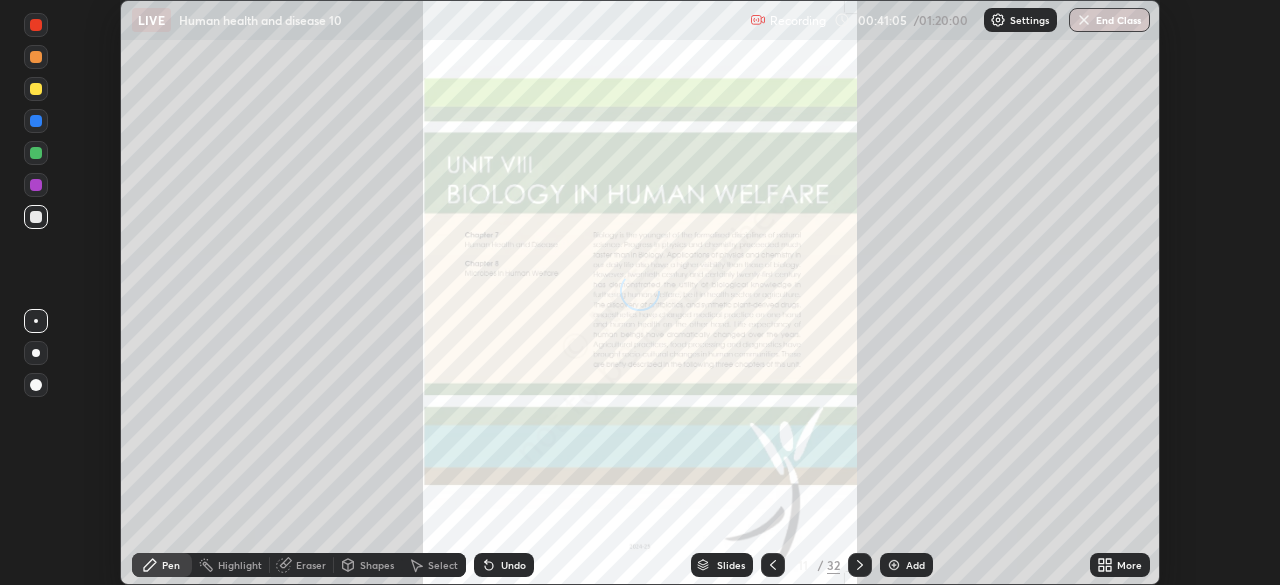 click 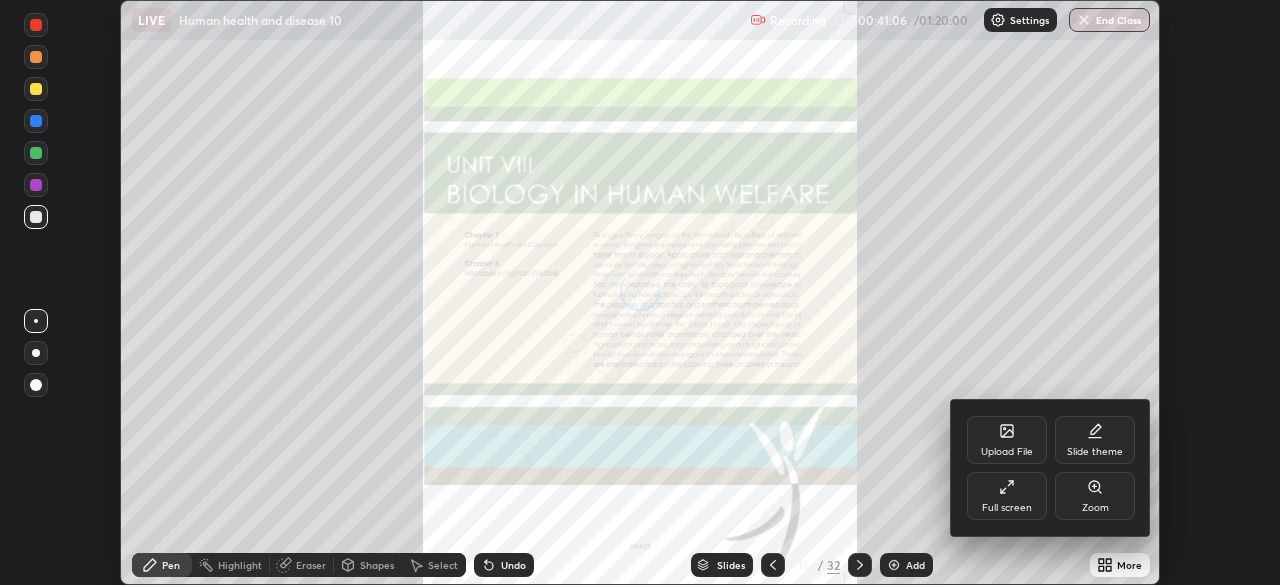 click 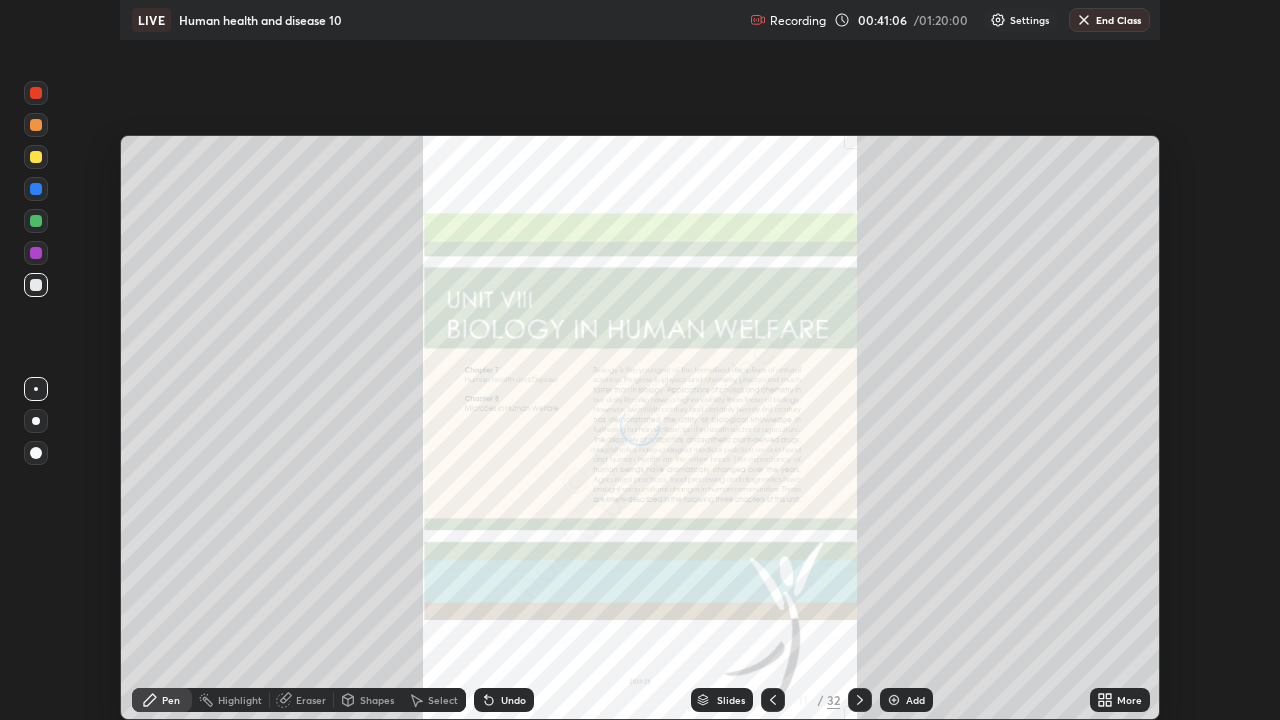 scroll, scrollTop: 99280, scrollLeft: 98720, axis: both 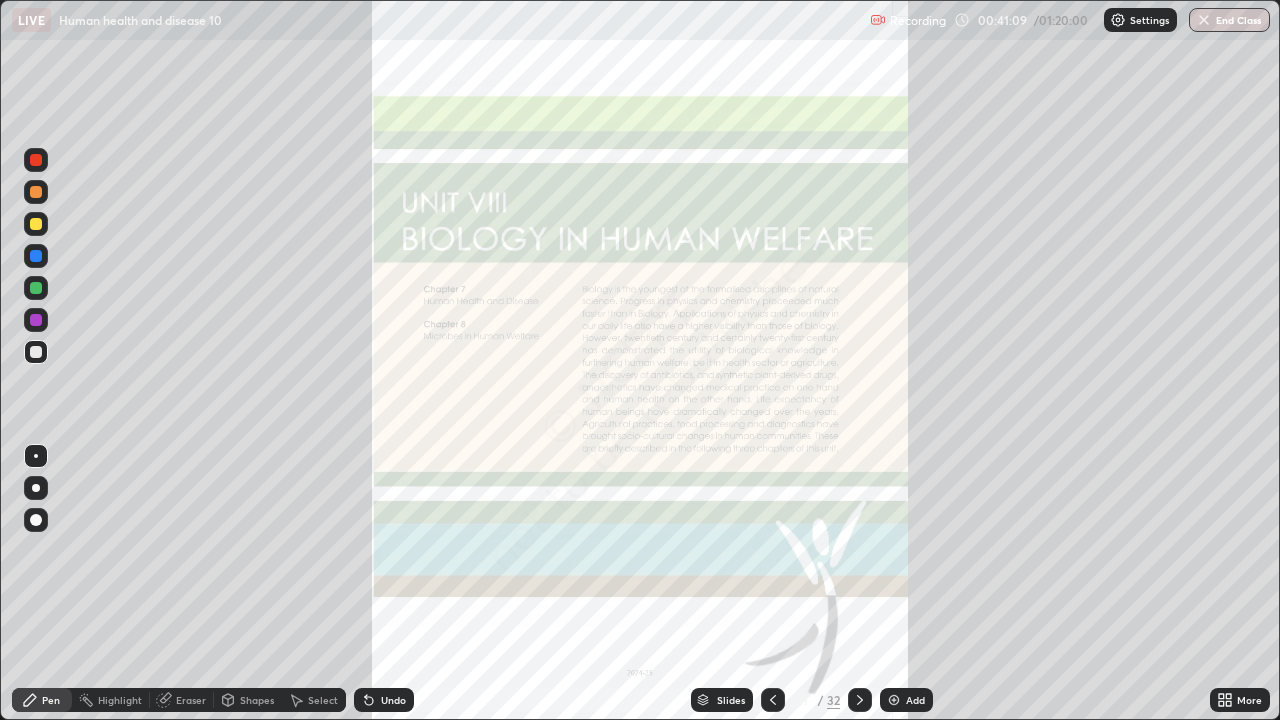 click on "/" at bounding box center (820, 700) 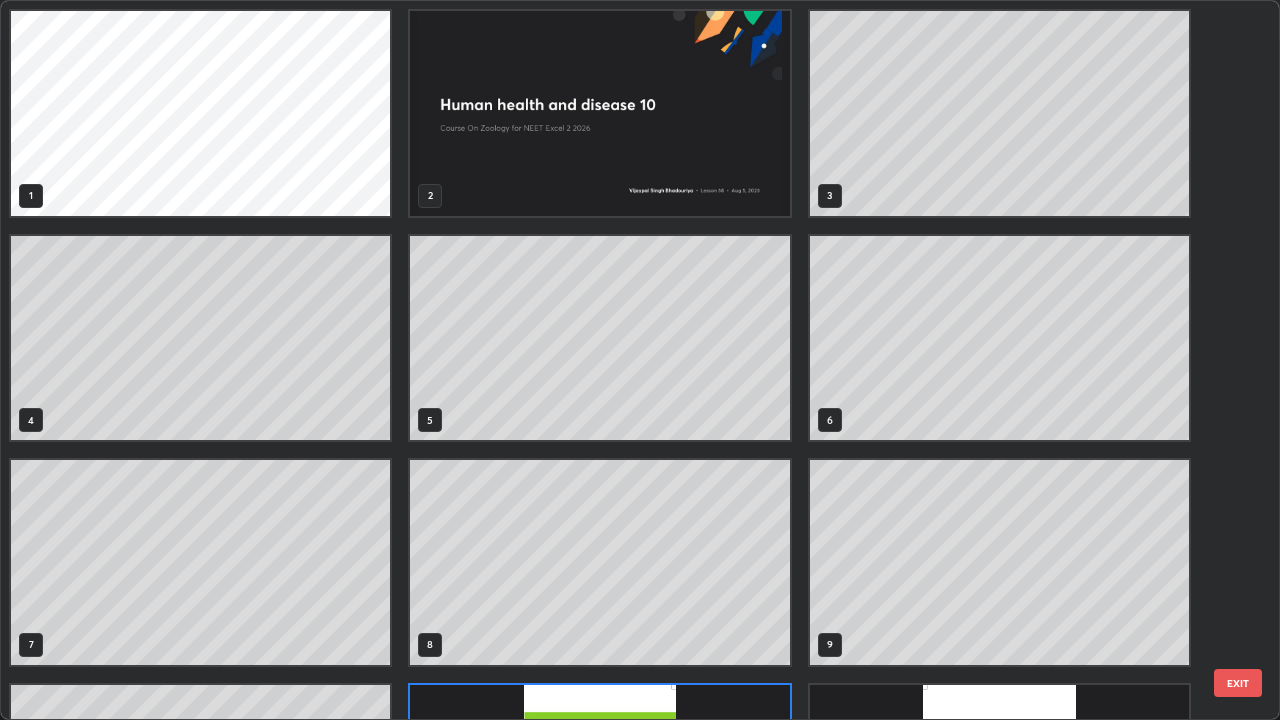 scroll, scrollTop: 180, scrollLeft: 0, axis: vertical 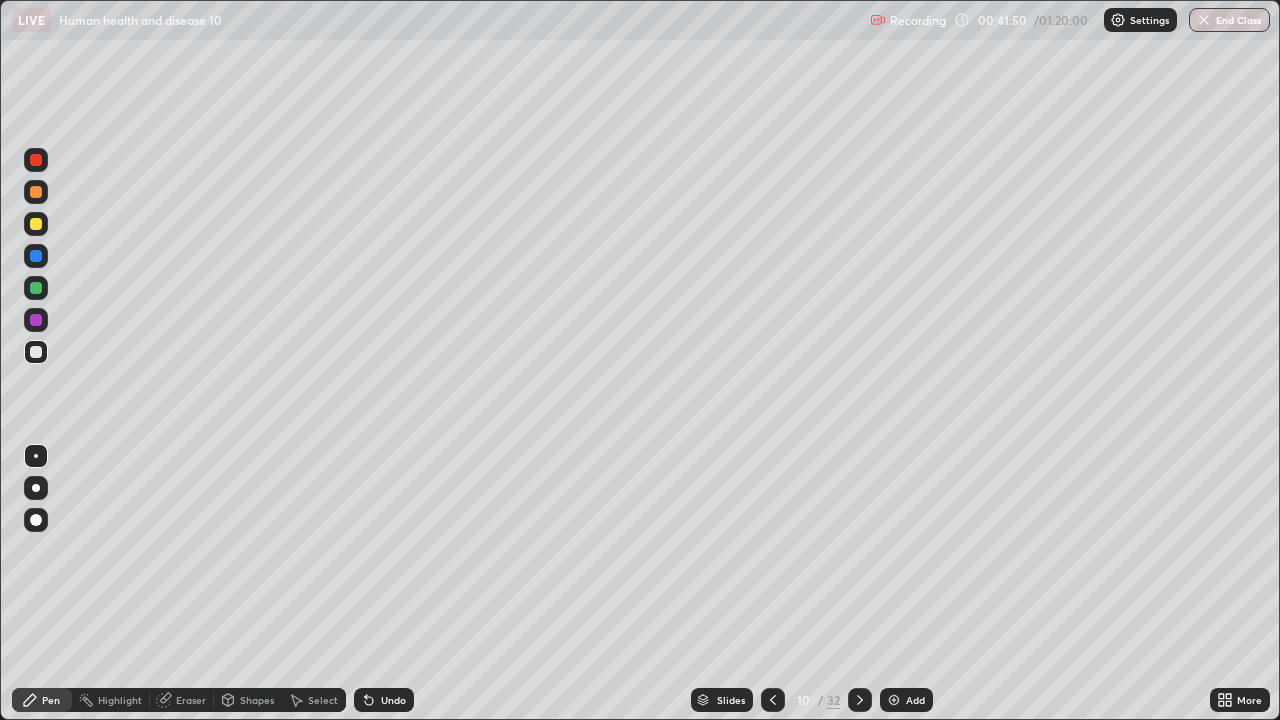 click on "/" at bounding box center (820, 700) 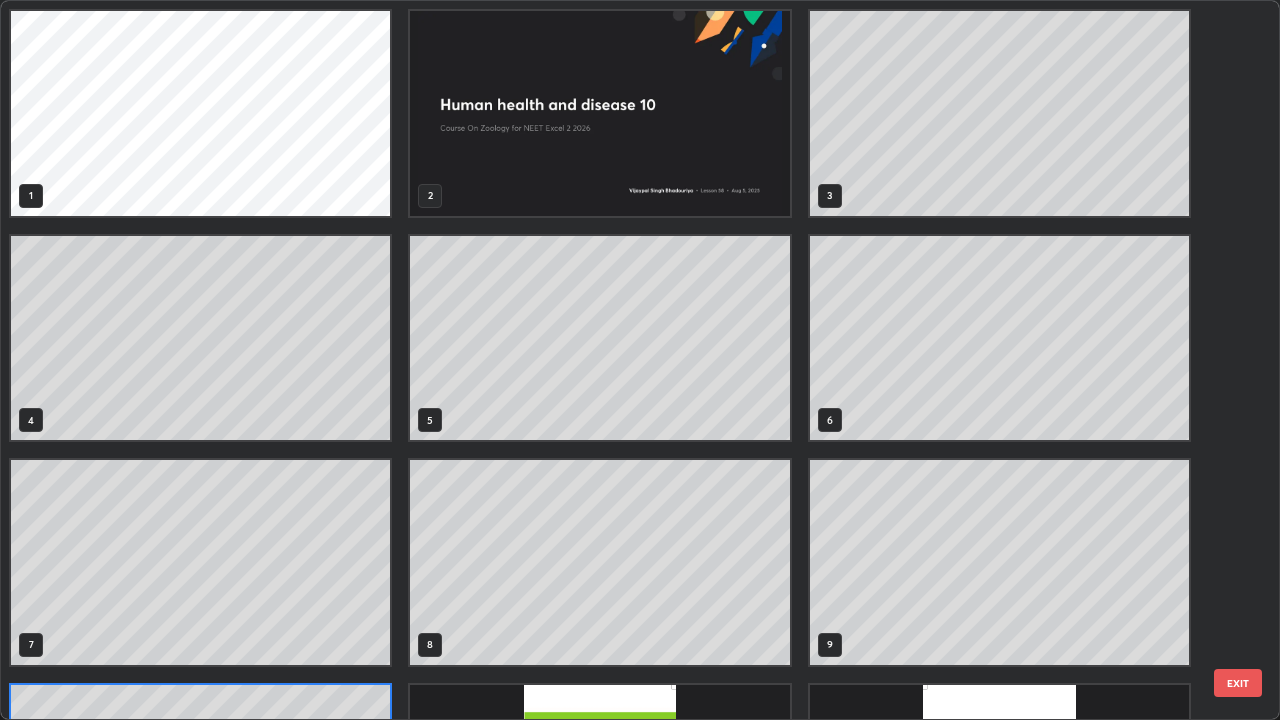 scroll, scrollTop: 180, scrollLeft: 0, axis: vertical 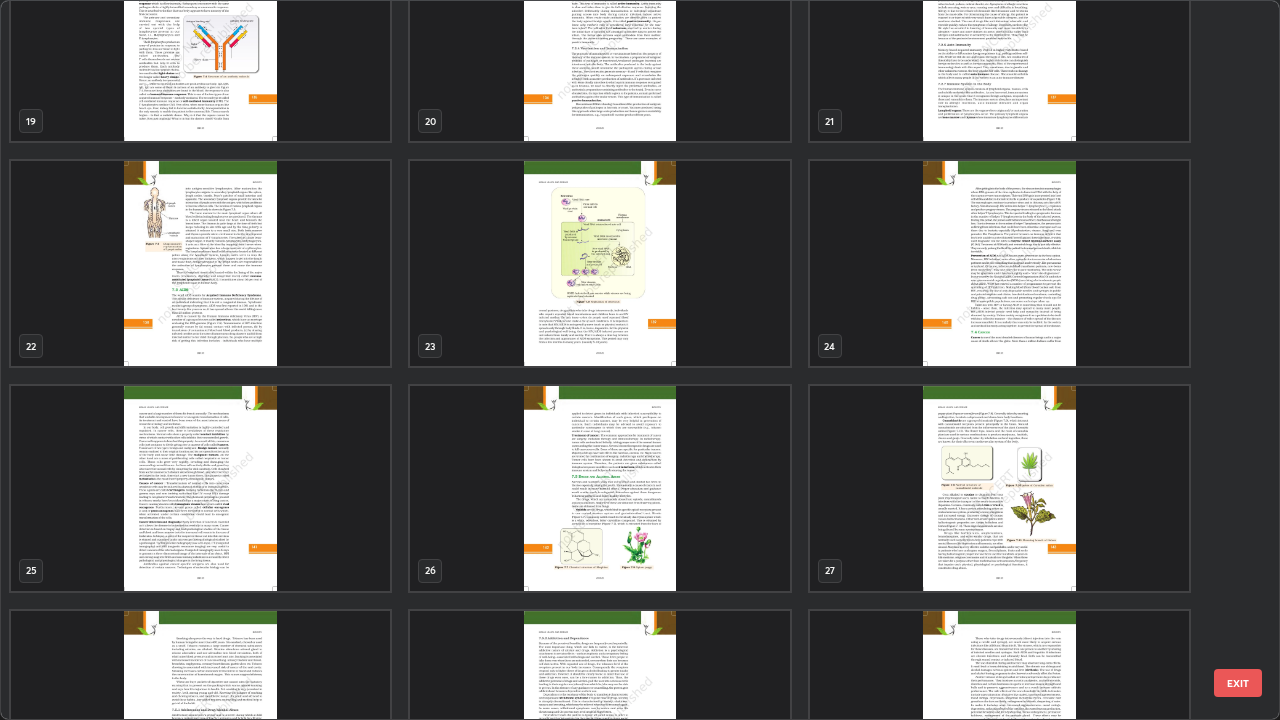 click at bounding box center (200, 263) 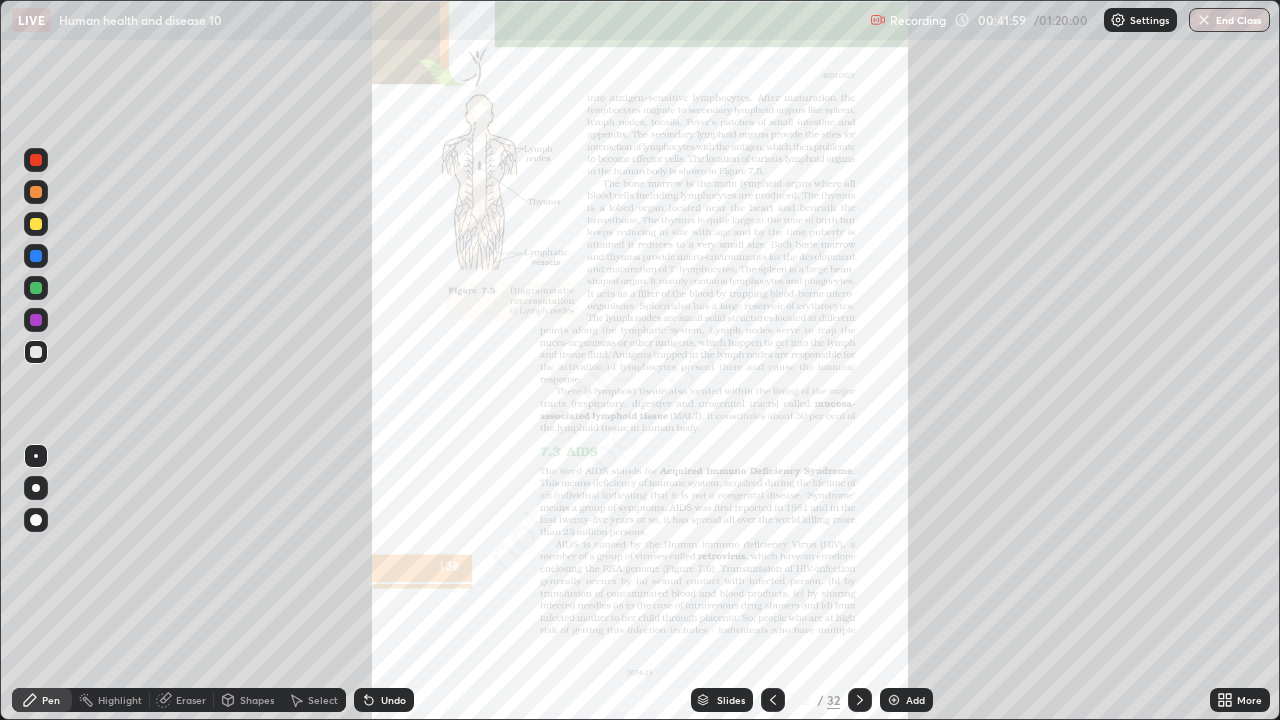 click 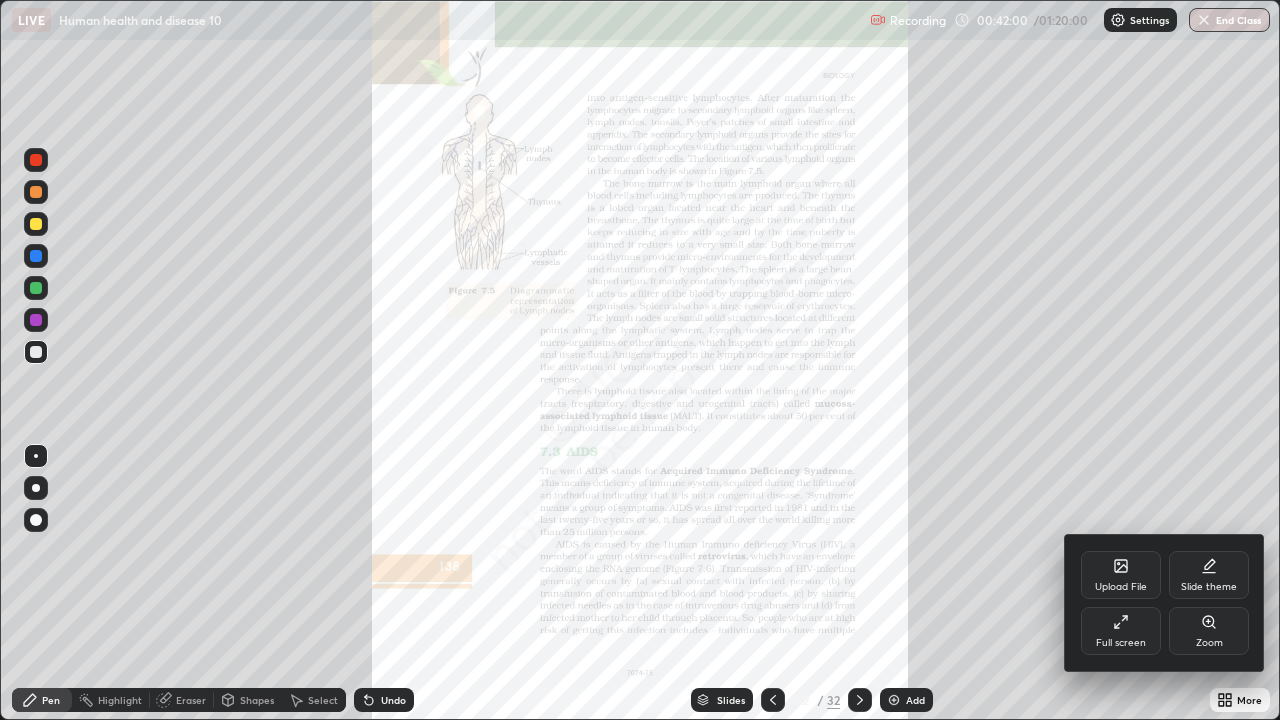 click on "Zoom" at bounding box center (1209, 631) 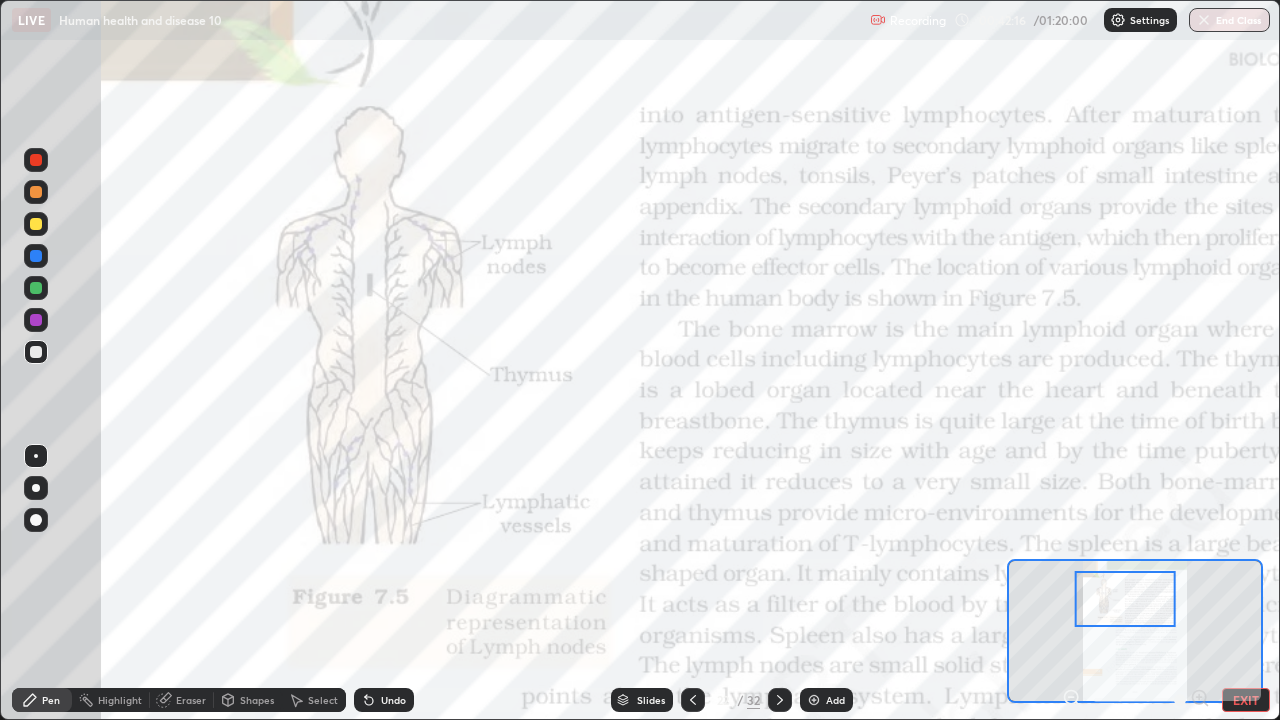 click at bounding box center [36, 160] 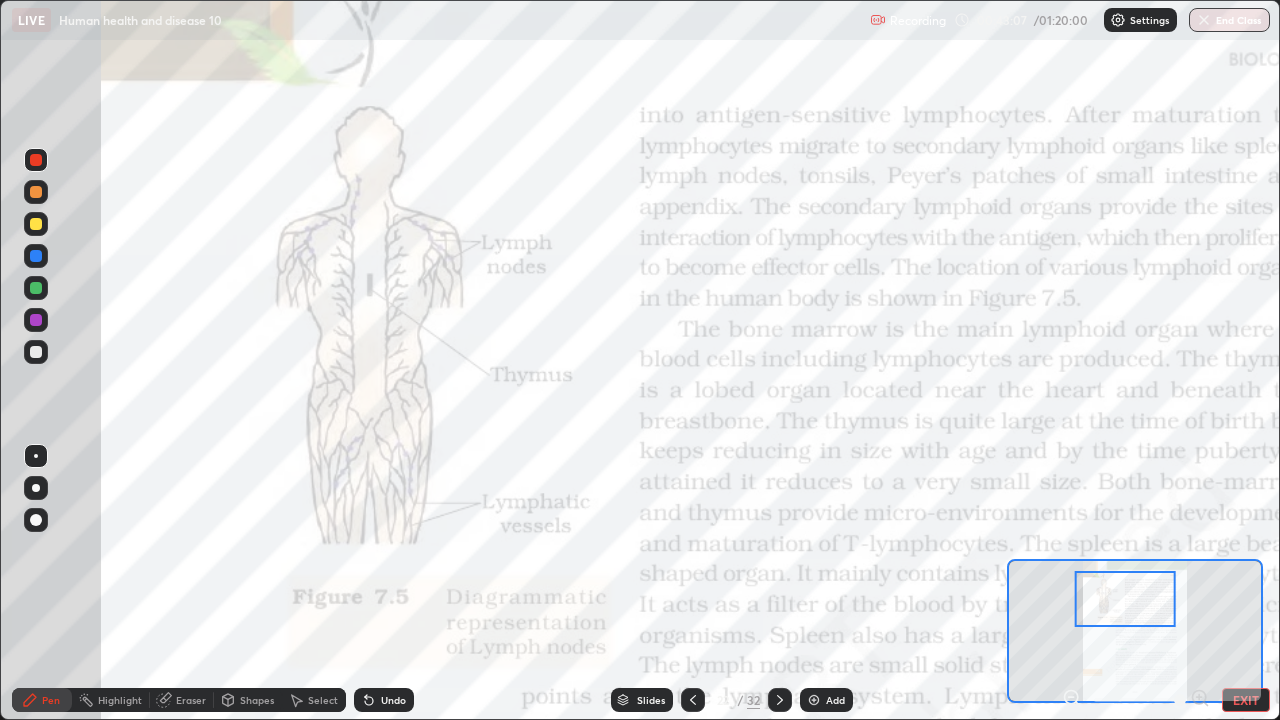 click on "Eraser" at bounding box center (191, 700) 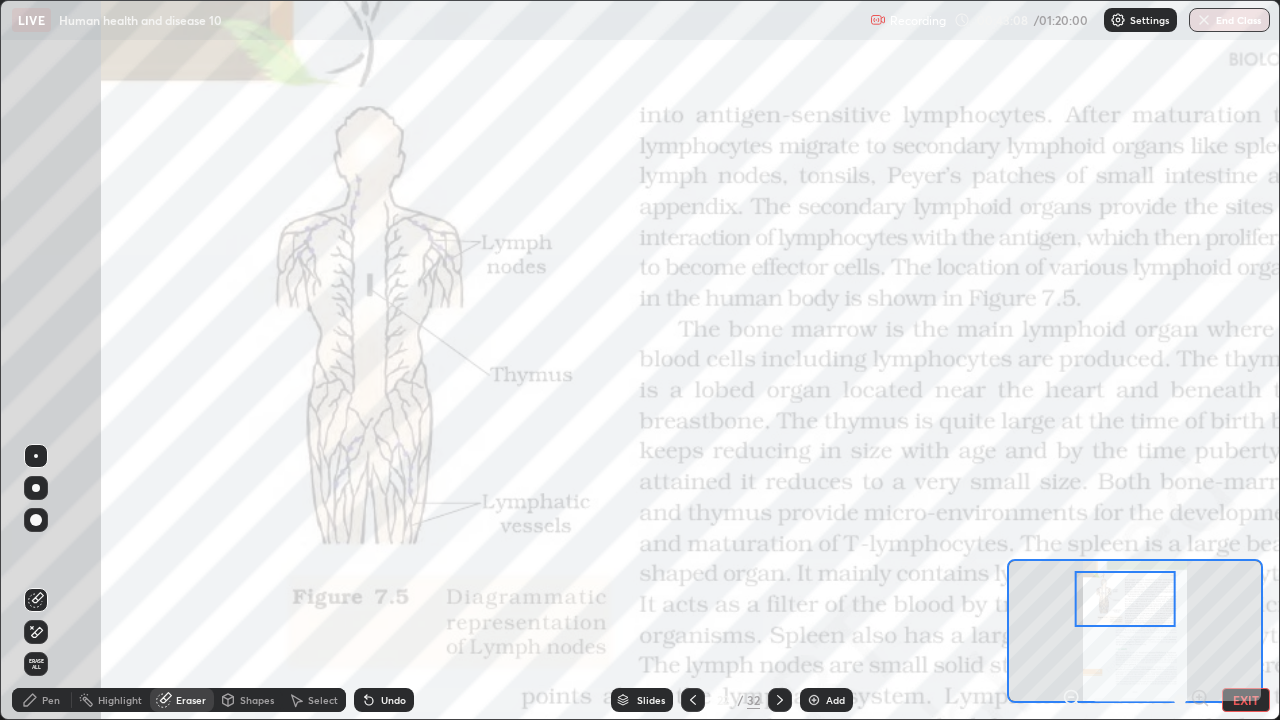 click on "Erase all" at bounding box center [36, 664] 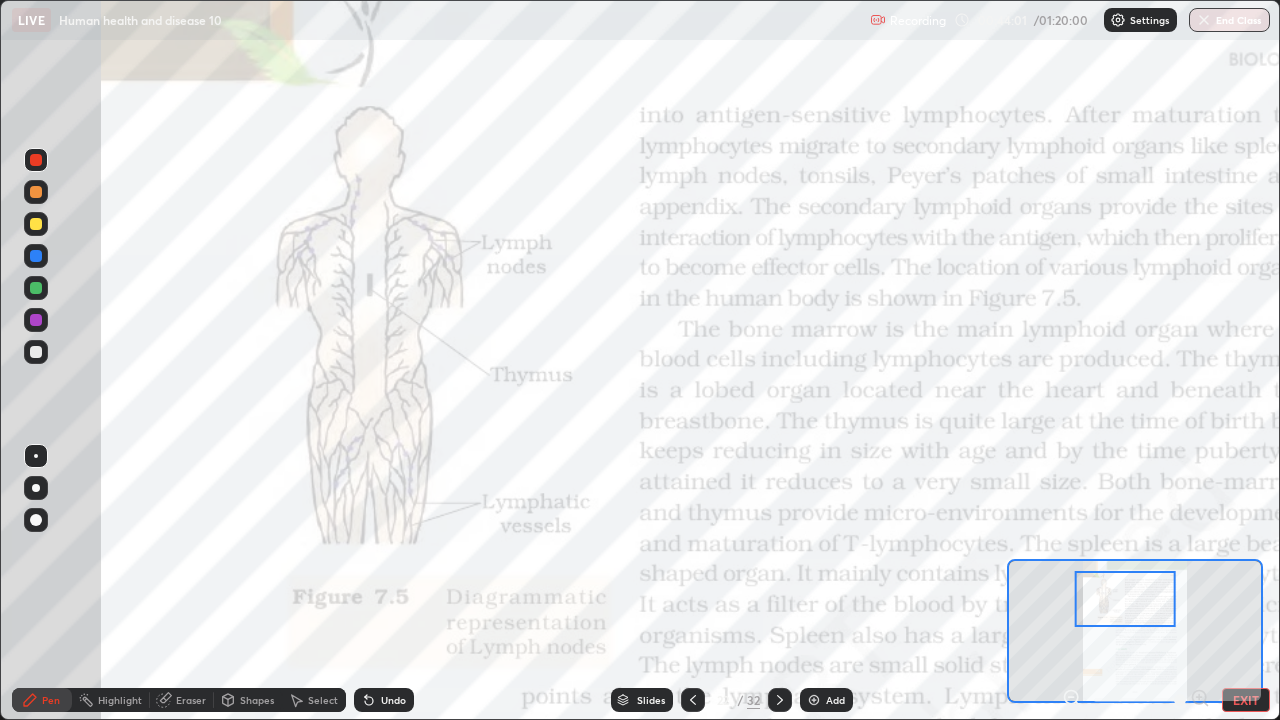 click at bounding box center (36, 224) 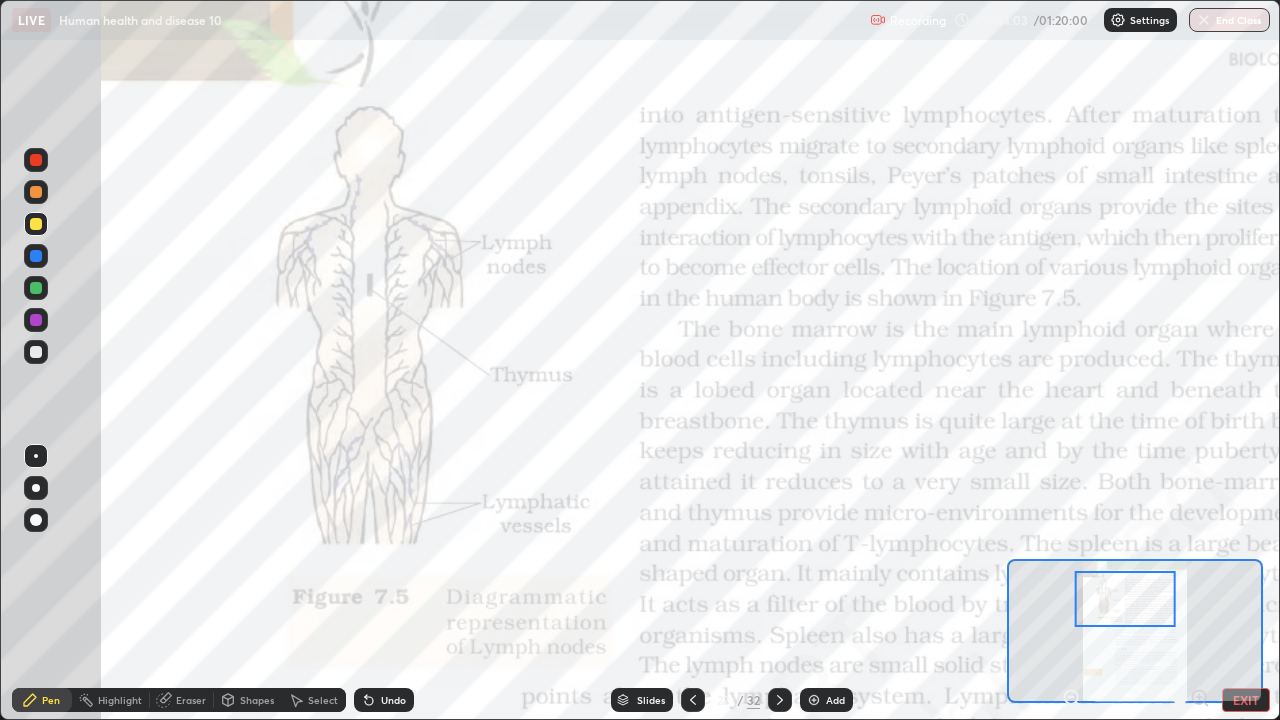 click at bounding box center [36, 288] 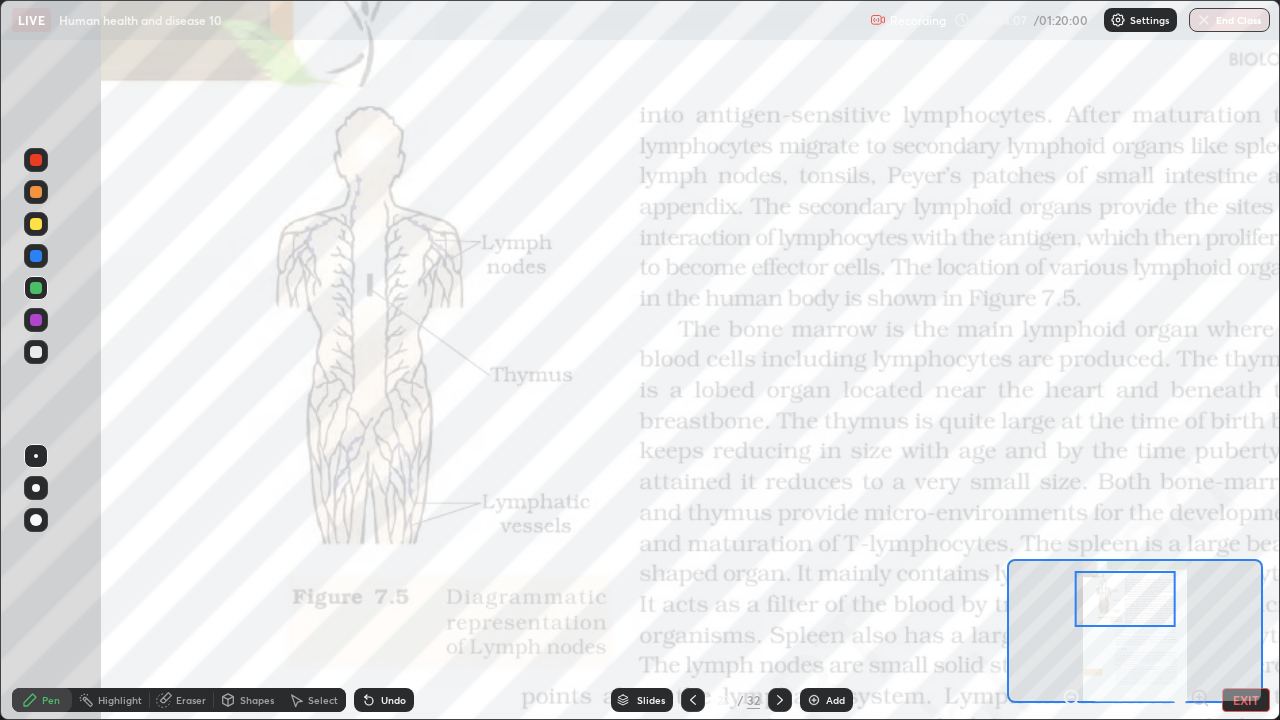 click at bounding box center [36, 224] 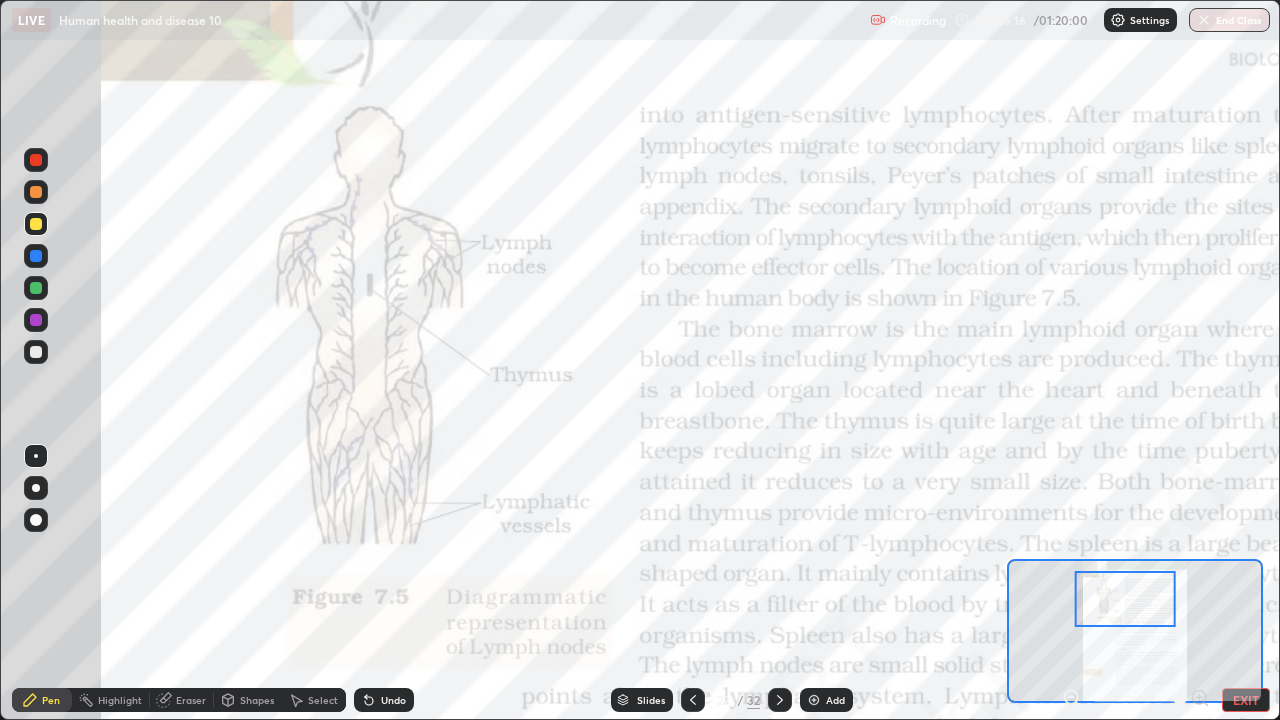 click at bounding box center [36, 320] 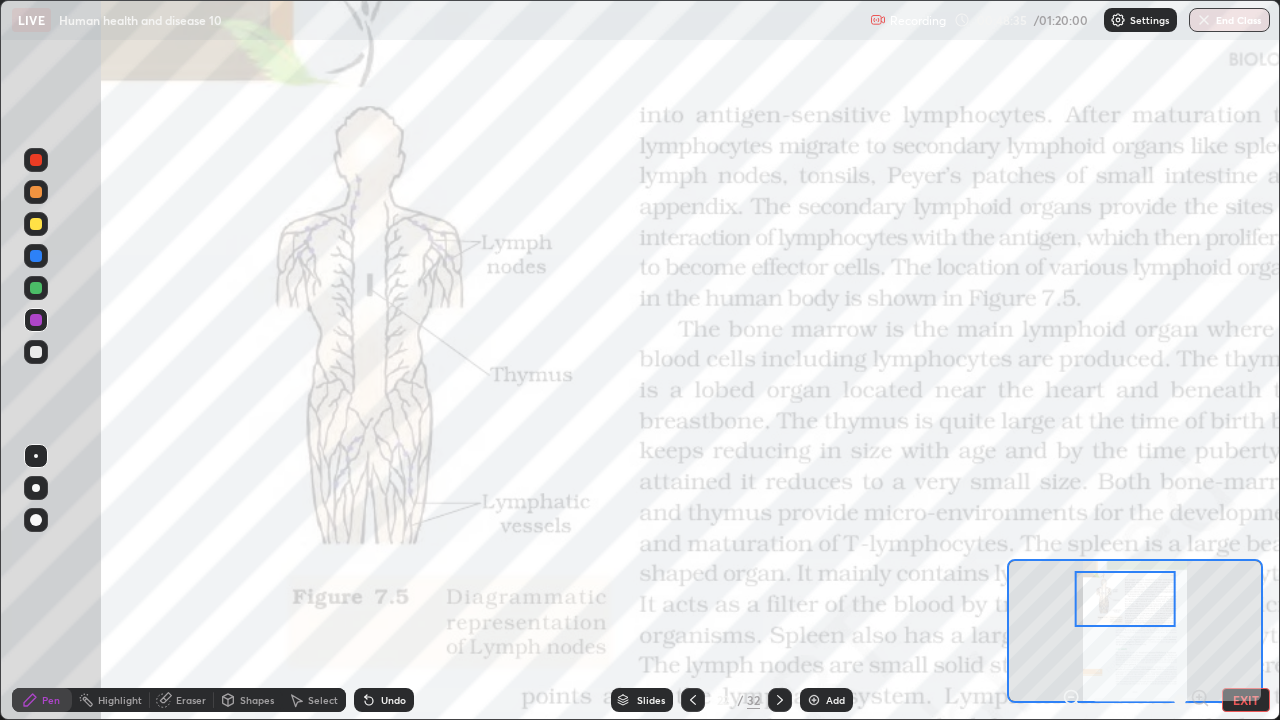click on "Eraser" at bounding box center (191, 700) 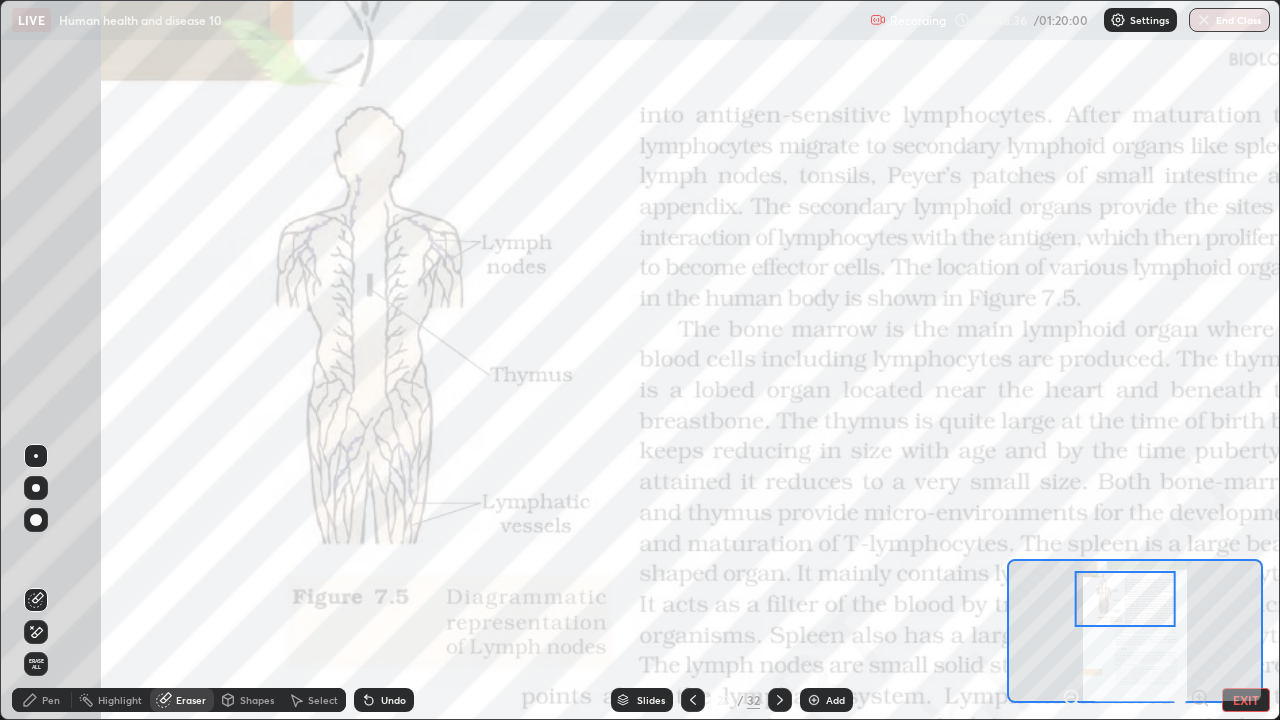 click on "Erase all" at bounding box center (36, 664) 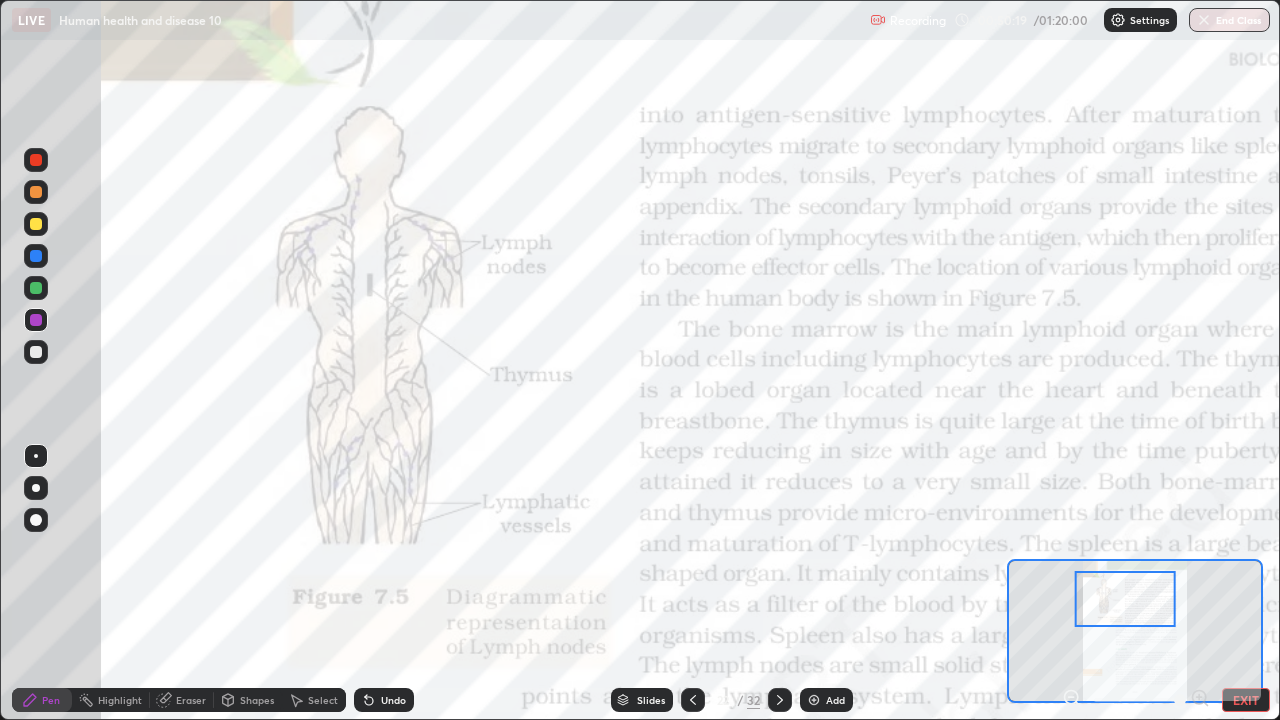 click on "Slides" at bounding box center [651, 700] 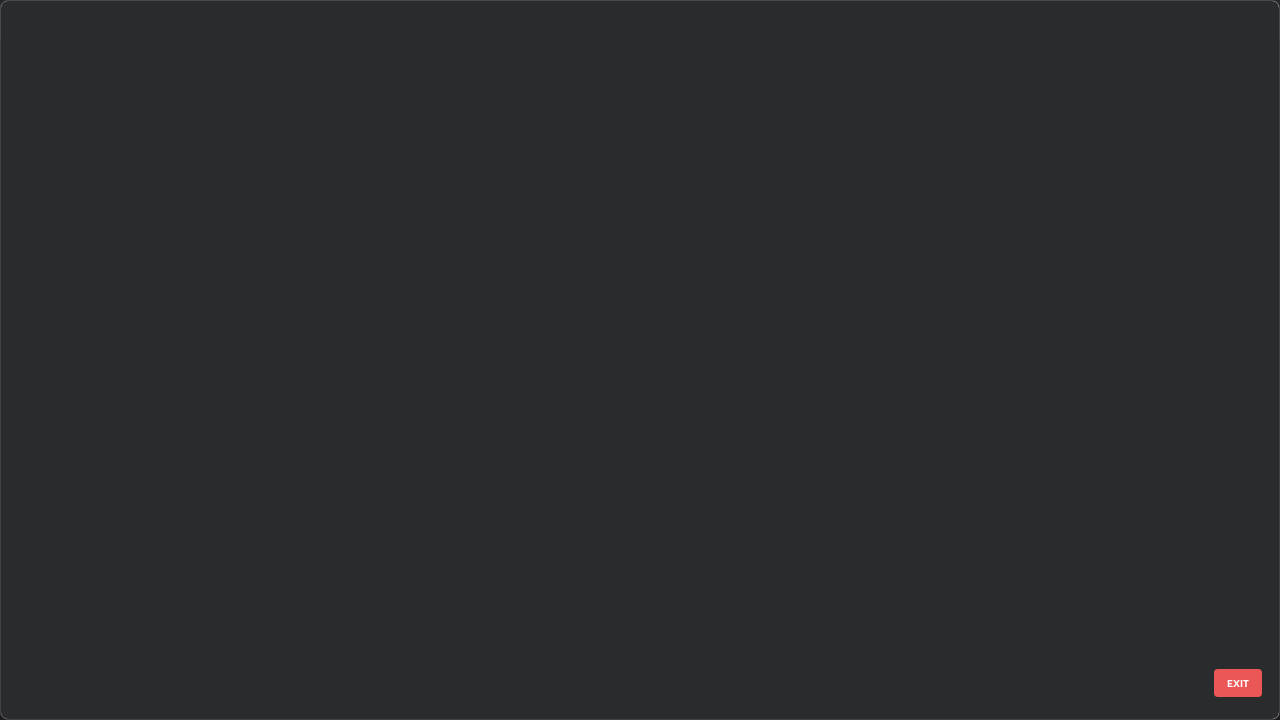 scroll, scrollTop: 712, scrollLeft: 1268, axis: both 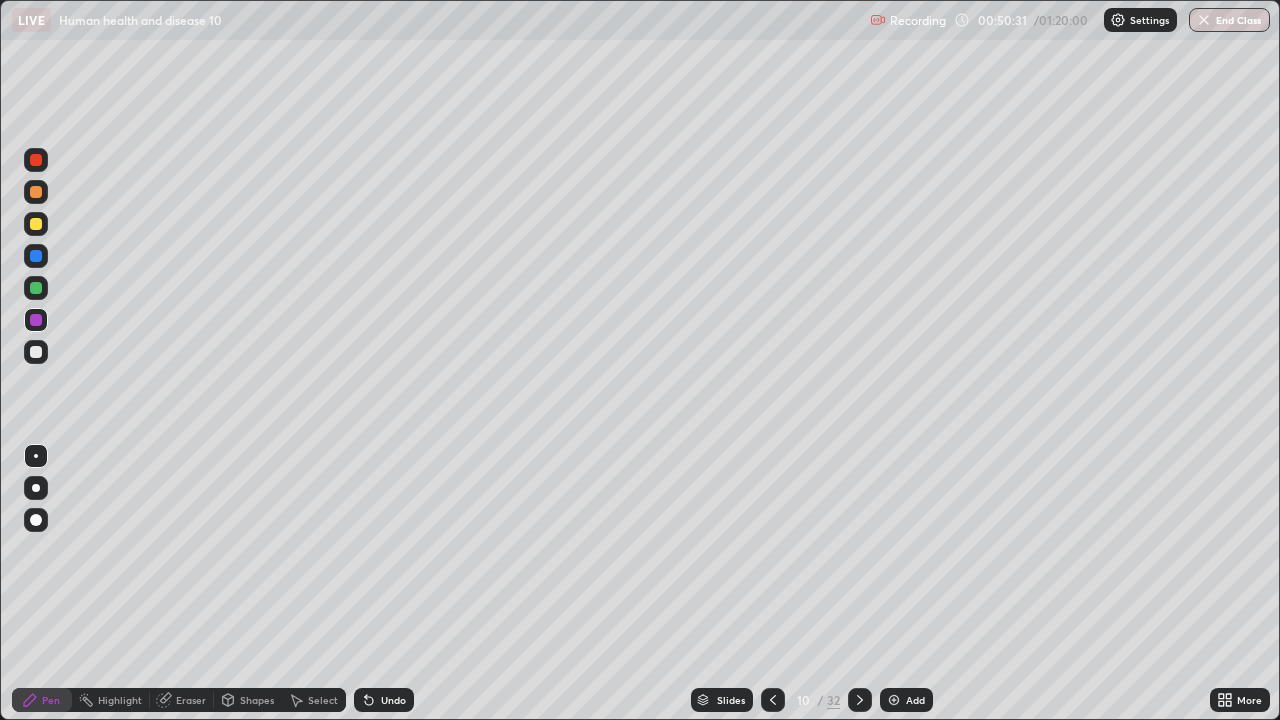 click at bounding box center [36, 352] 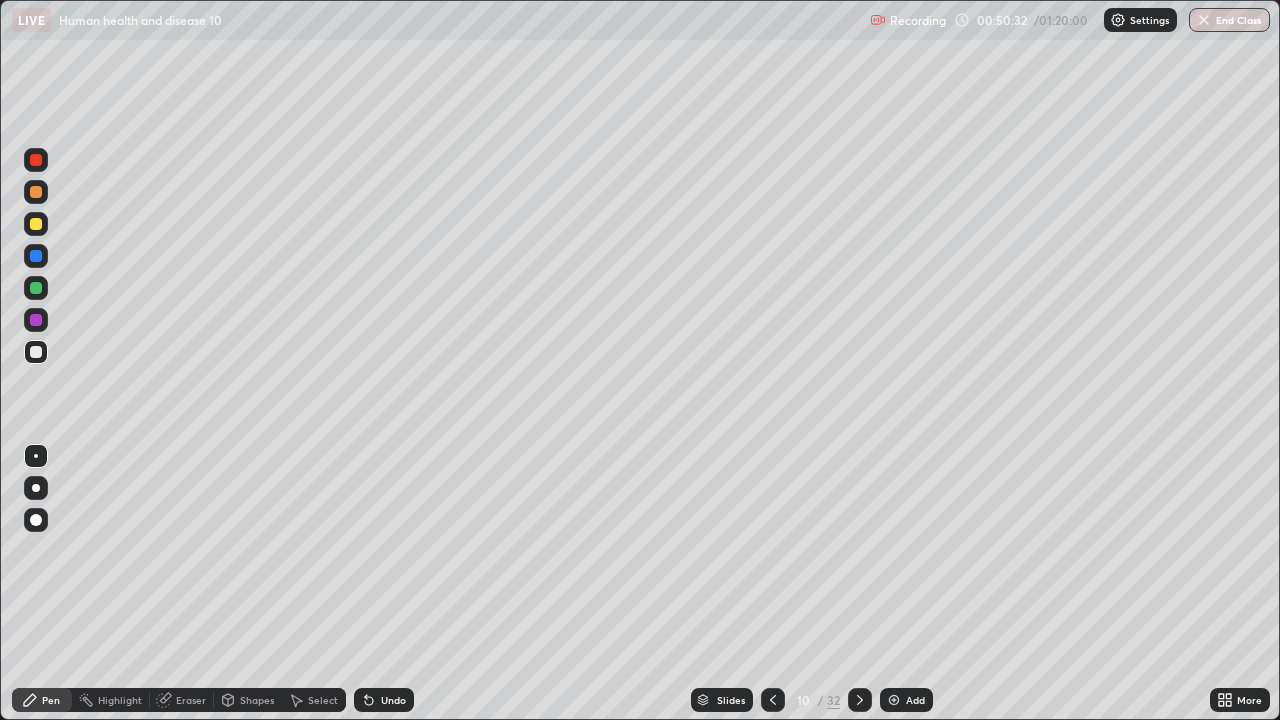 click at bounding box center (36, 320) 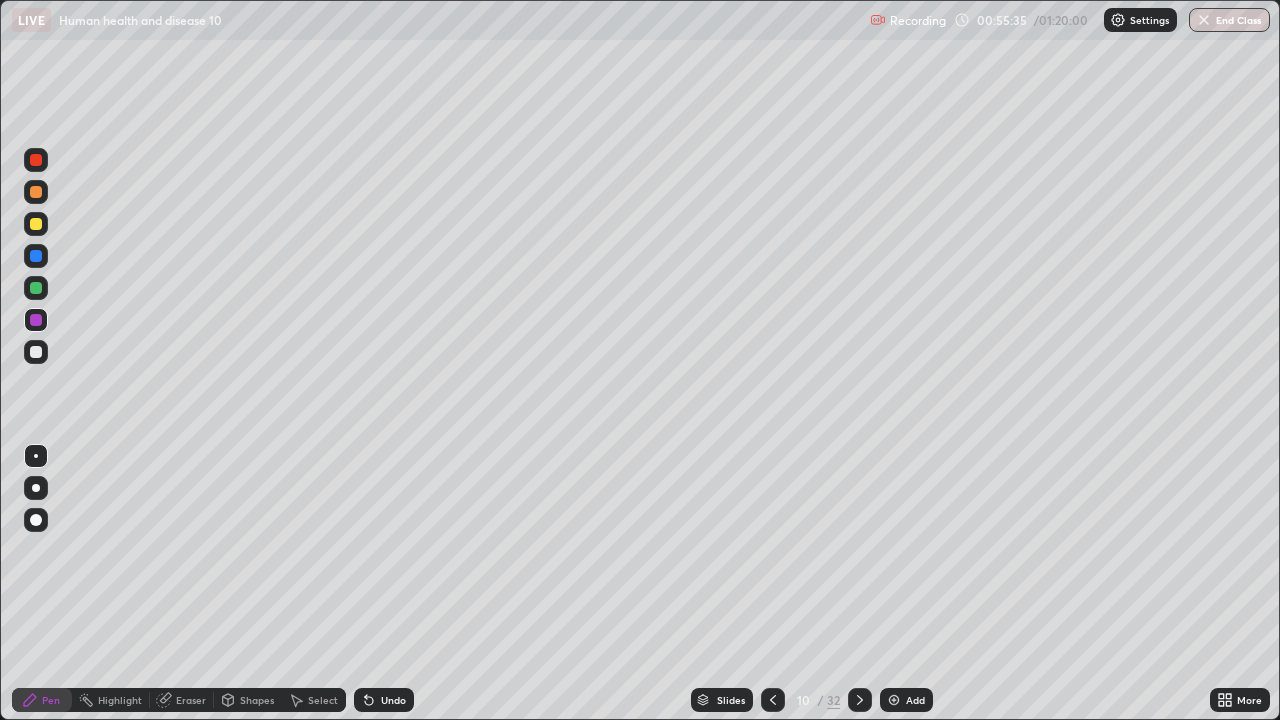 click on "Undo" at bounding box center [393, 700] 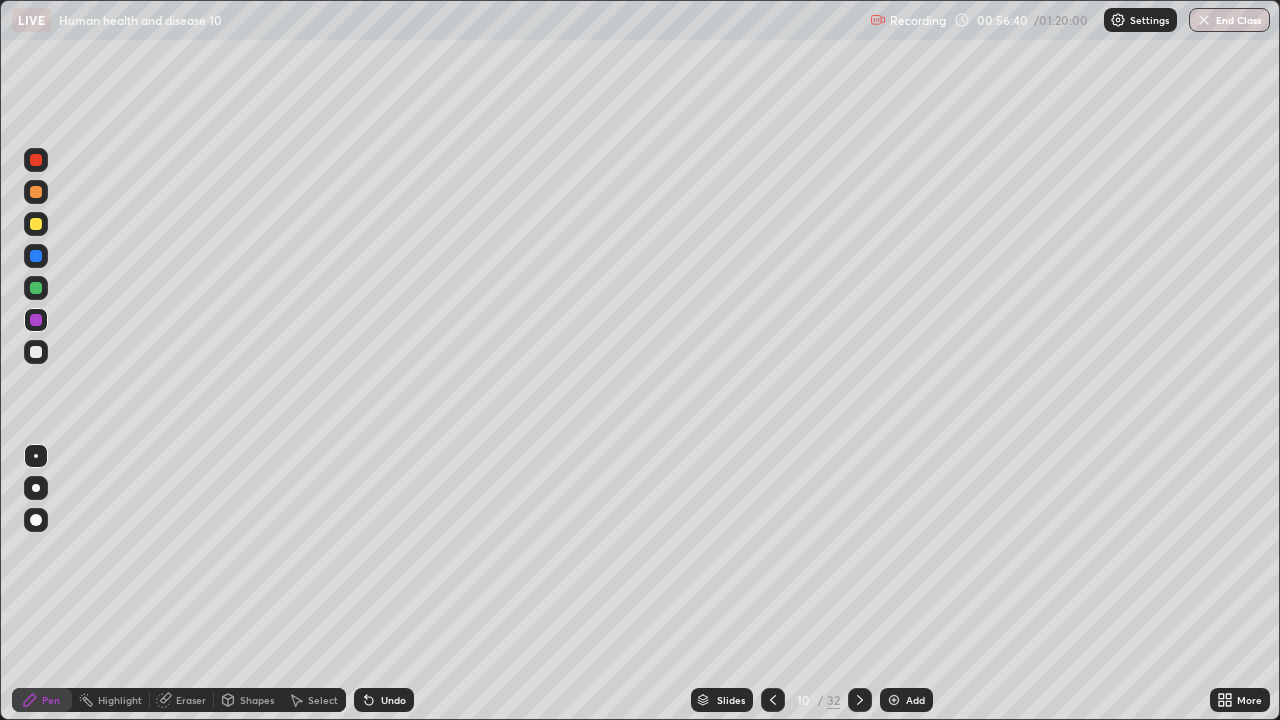 click on "More" at bounding box center [1240, 700] 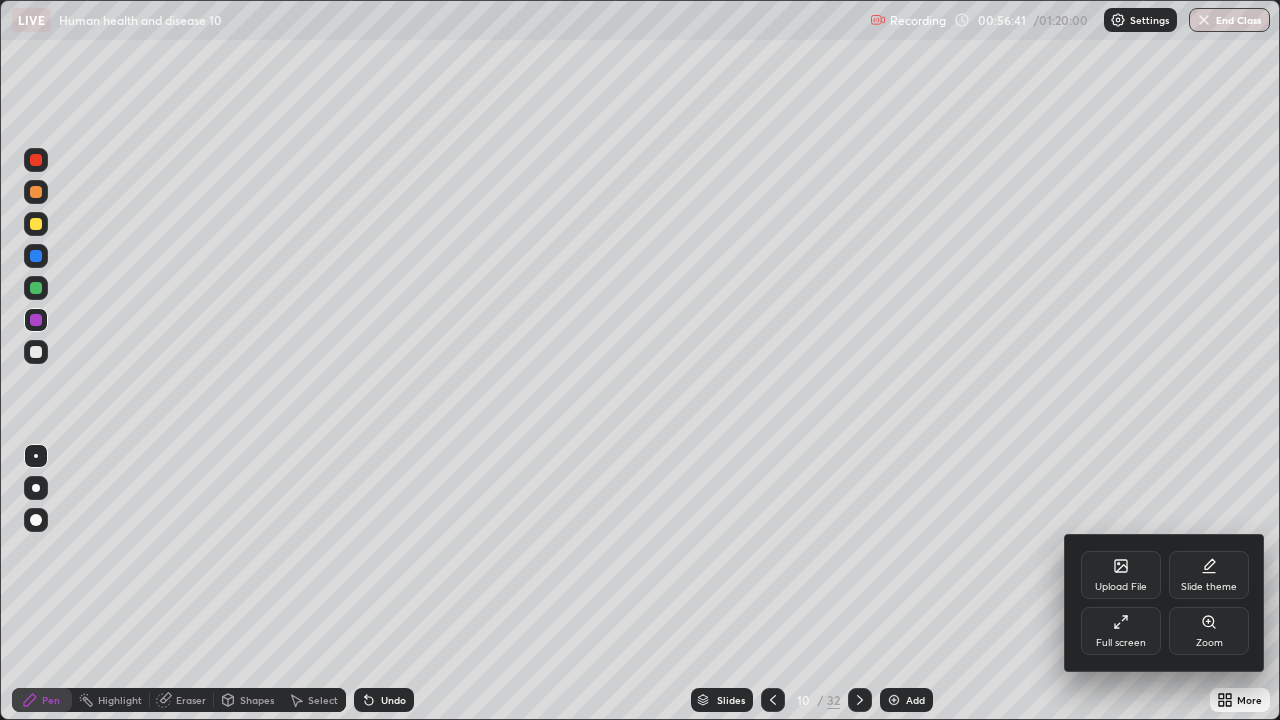 click on "Full screen" at bounding box center (1121, 631) 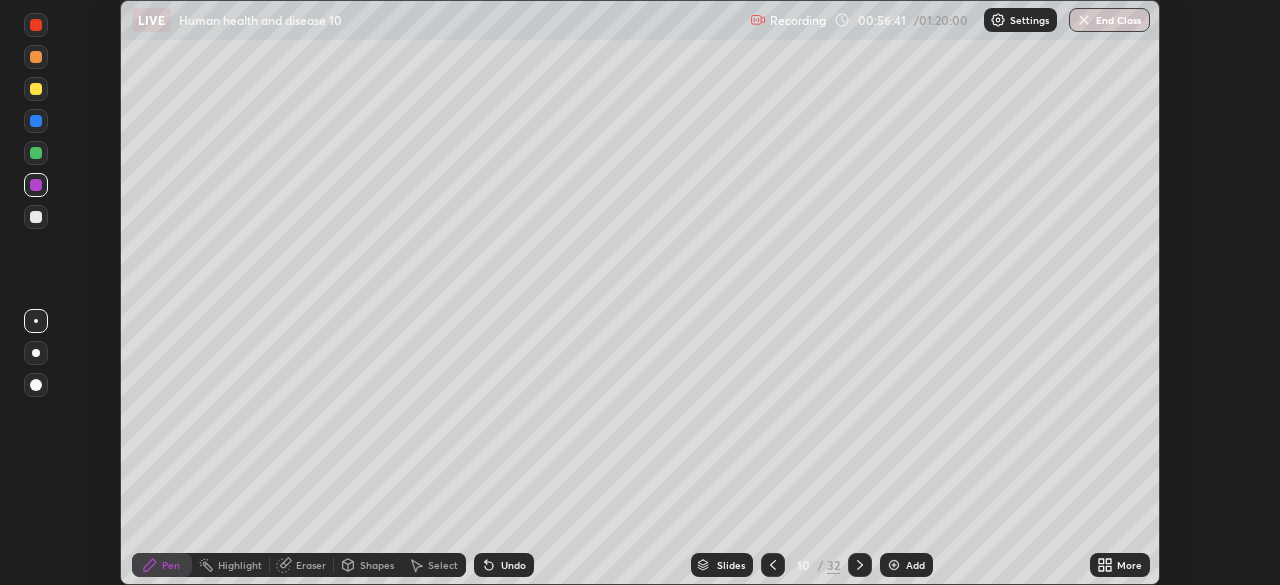 scroll, scrollTop: 585, scrollLeft: 1280, axis: both 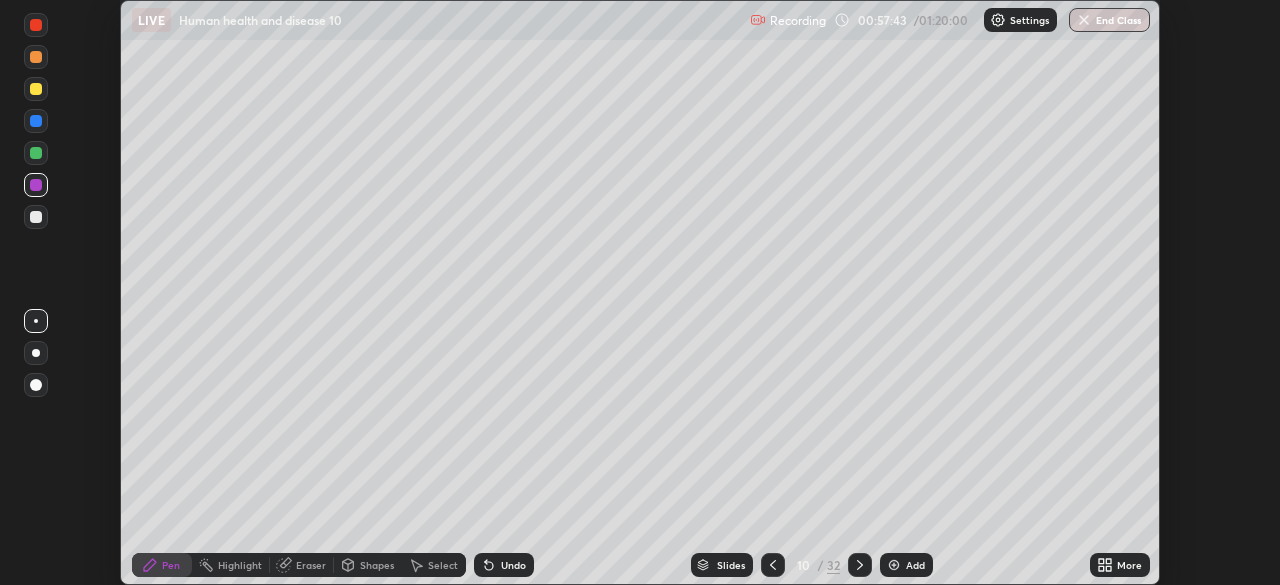 click 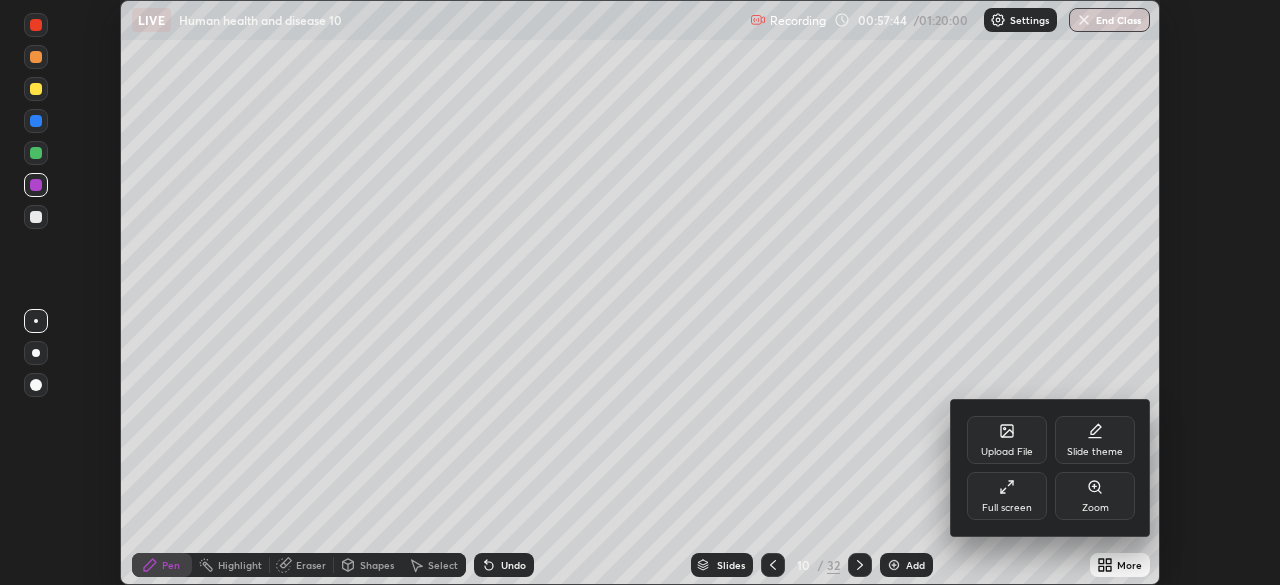 click on "Full screen" at bounding box center (1007, 496) 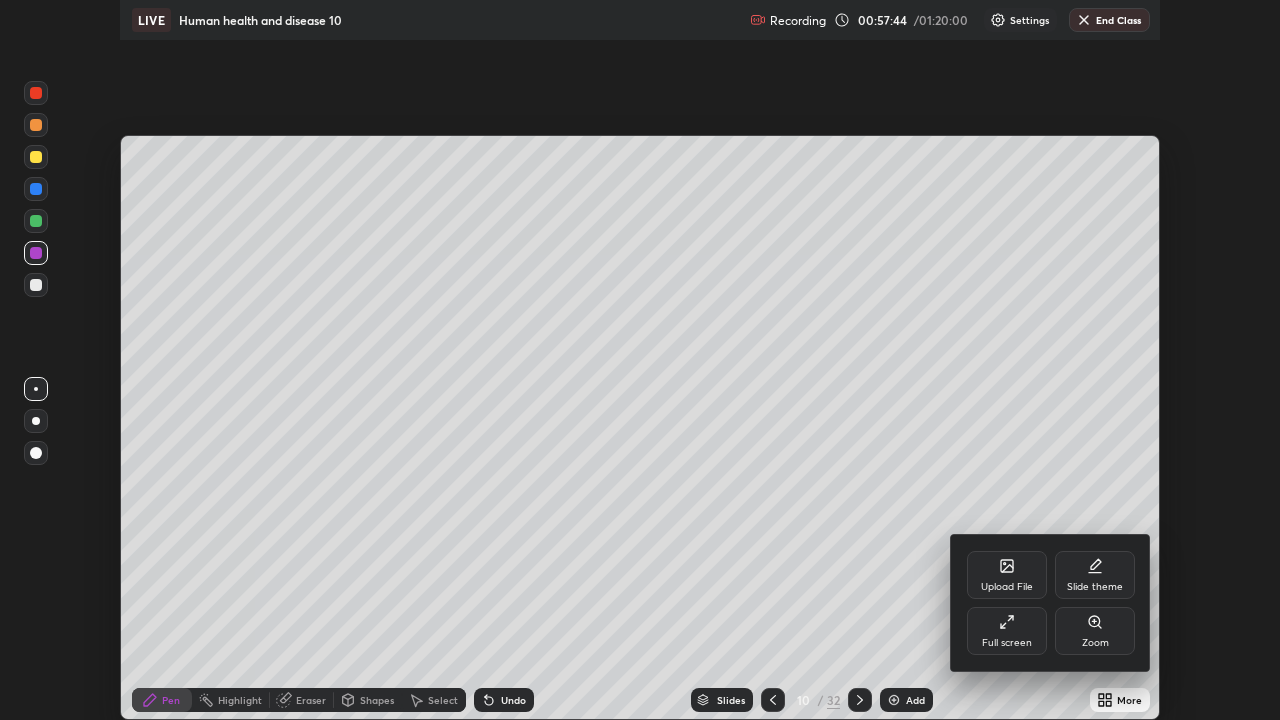 scroll, scrollTop: 99280, scrollLeft: 98720, axis: both 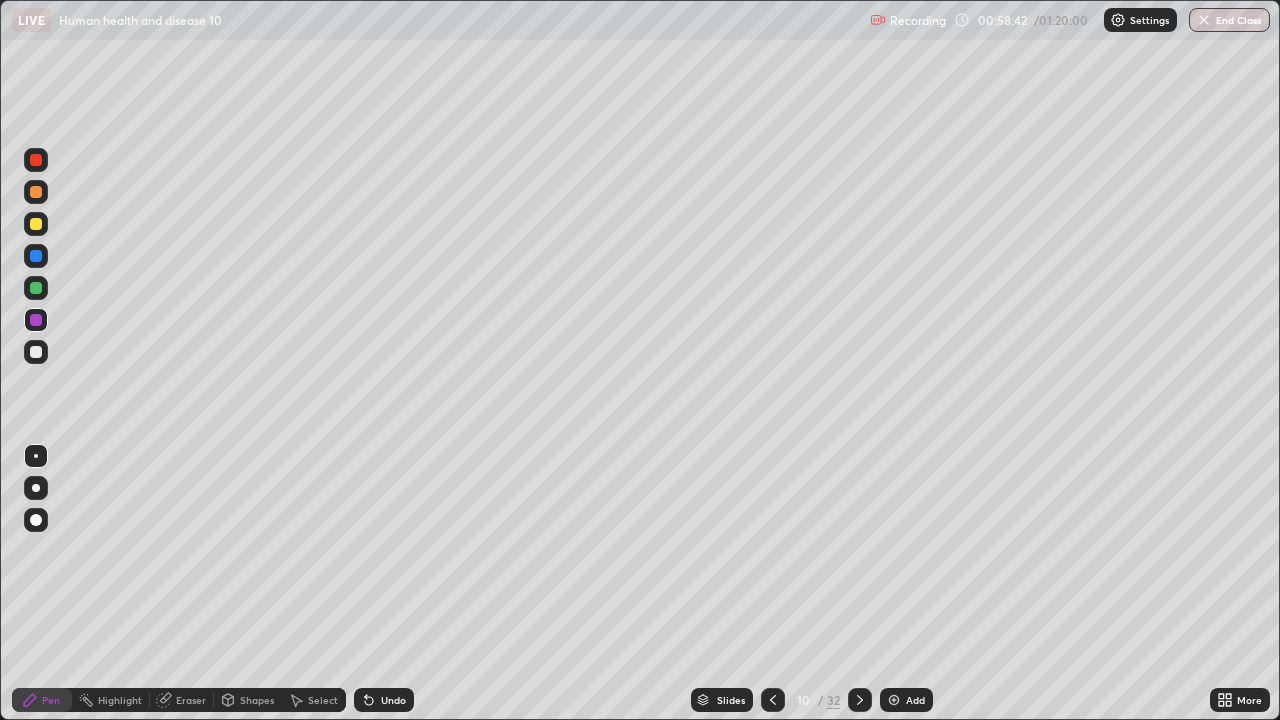 click at bounding box center [894, 700] 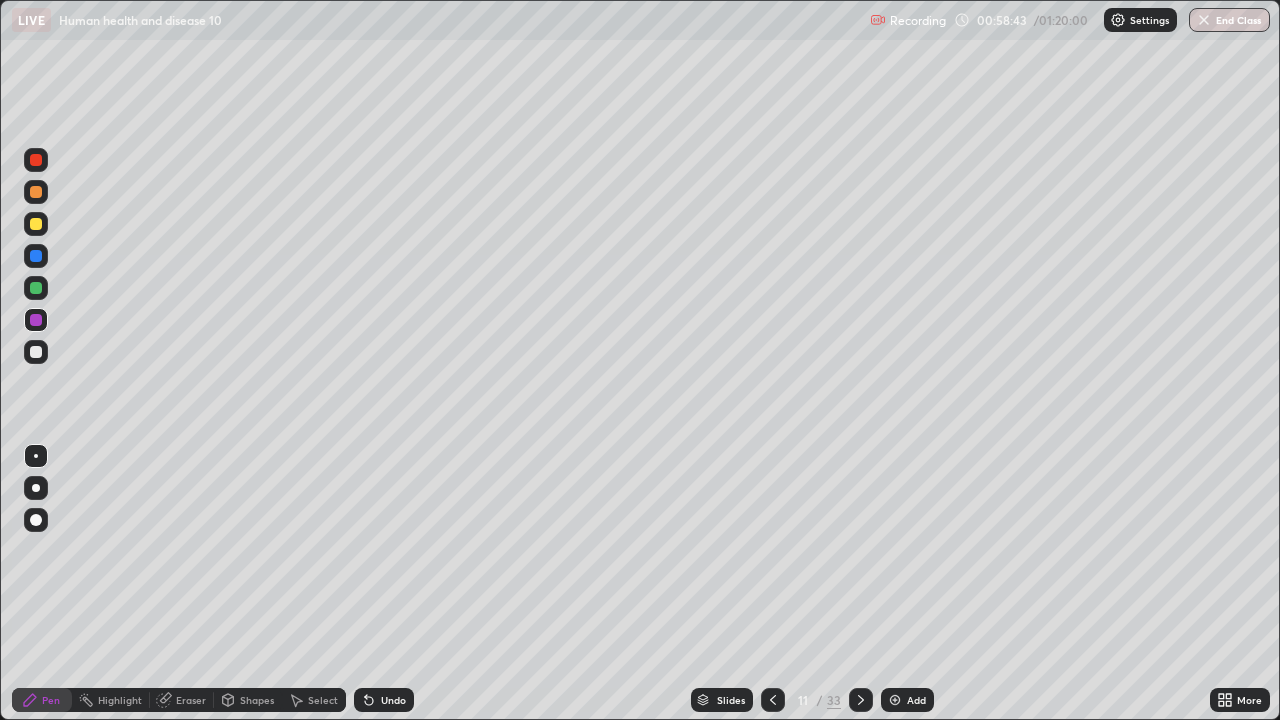 click at bounding box center [36, 352] 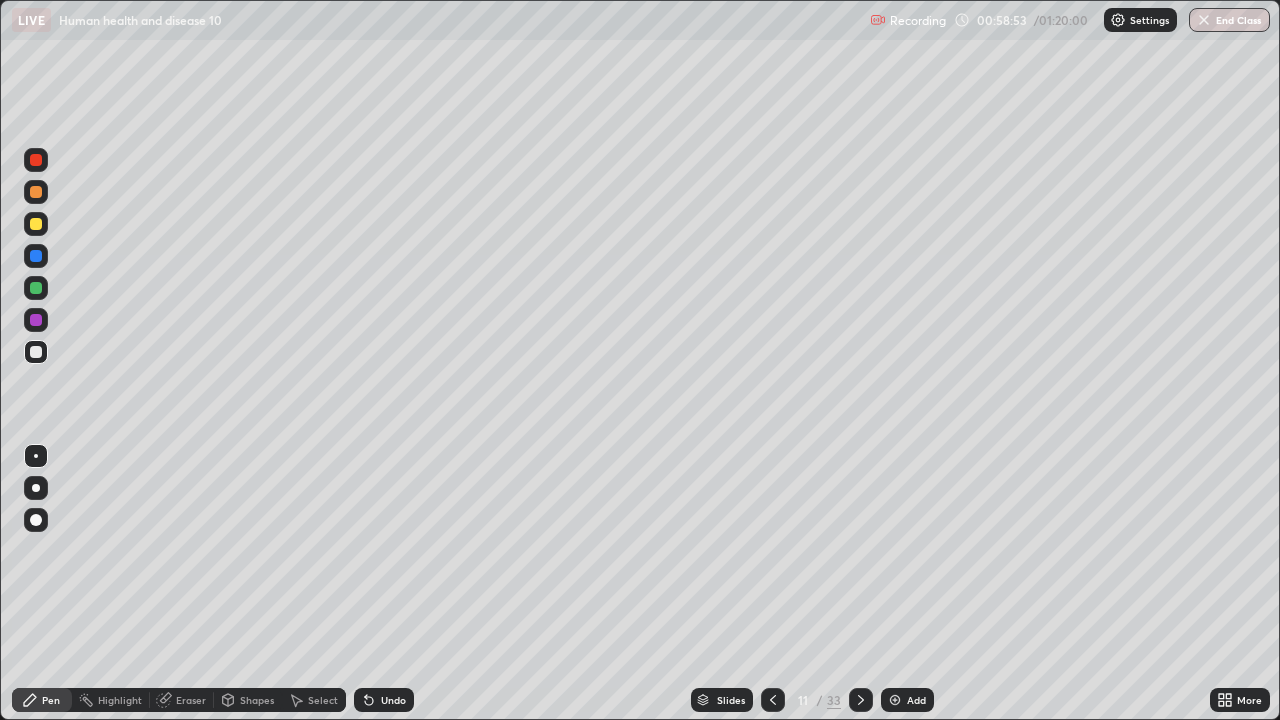click at bounding box center [36, 224] 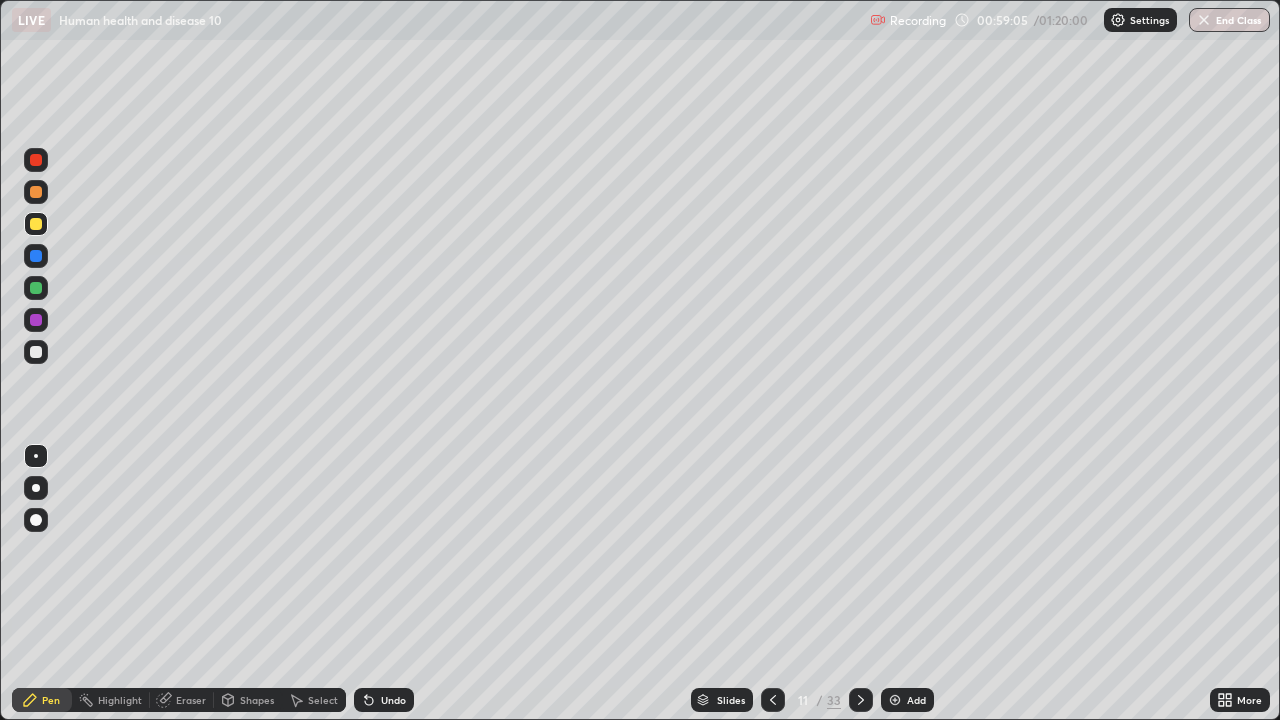 click at bounding box center (36, 288) 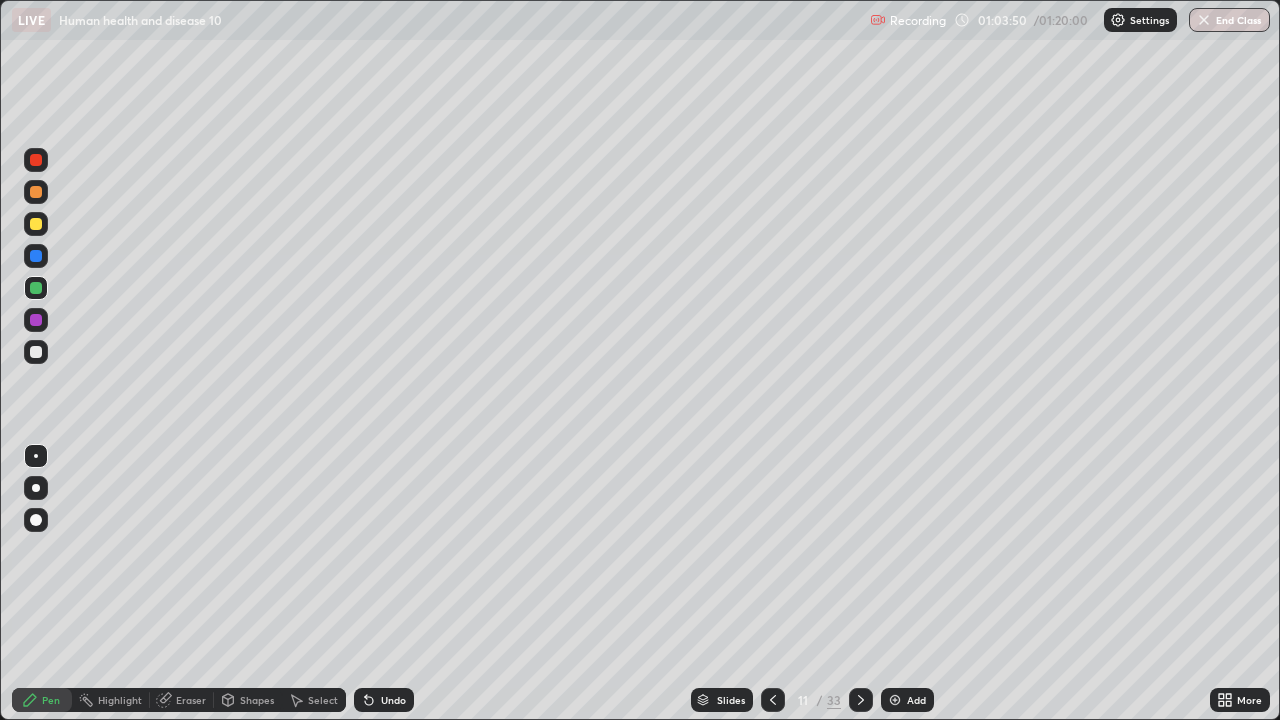 click at bounding box center (773, 700) 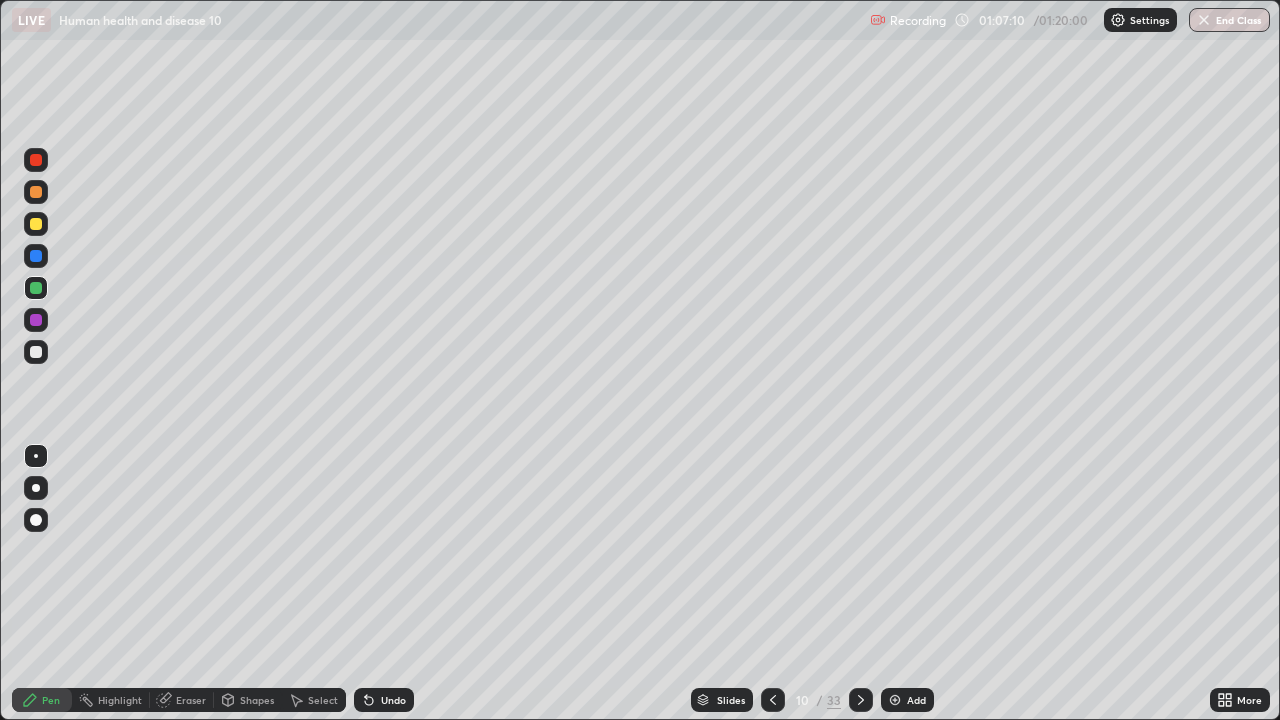click on "End Class" at bounding box center [1229, 20] 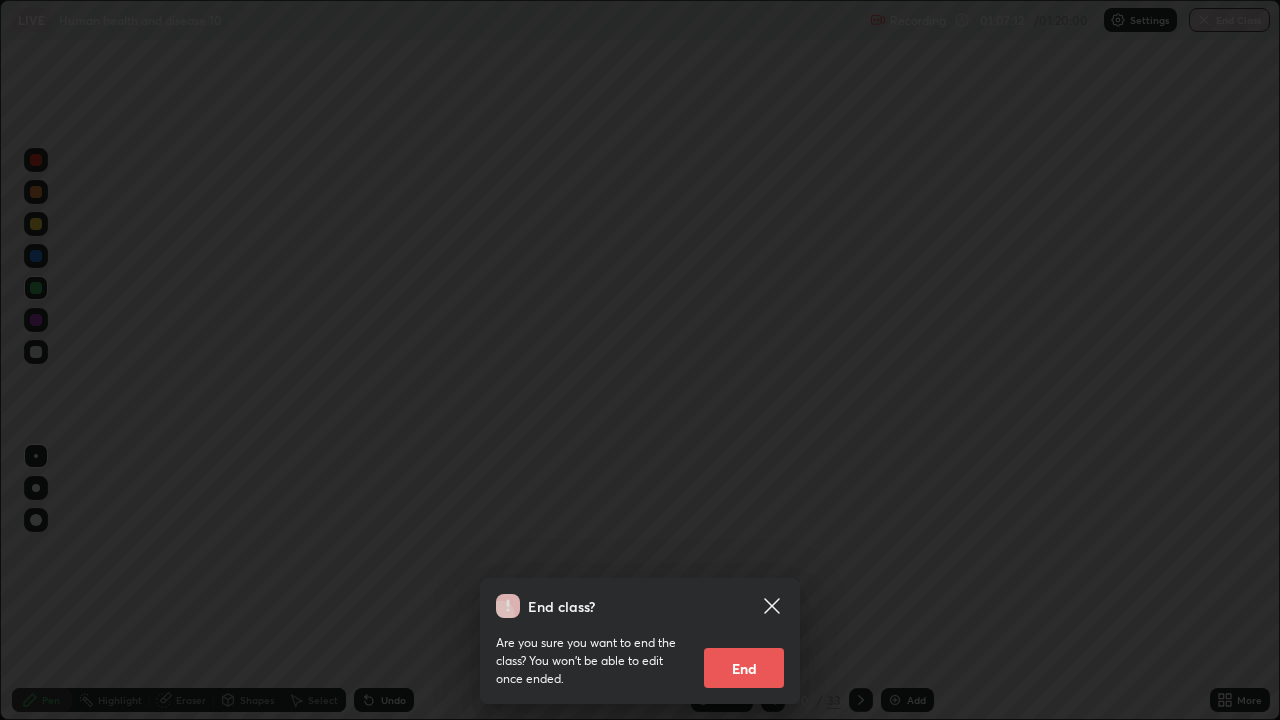 click on "End" at bounding box center (744, 668) 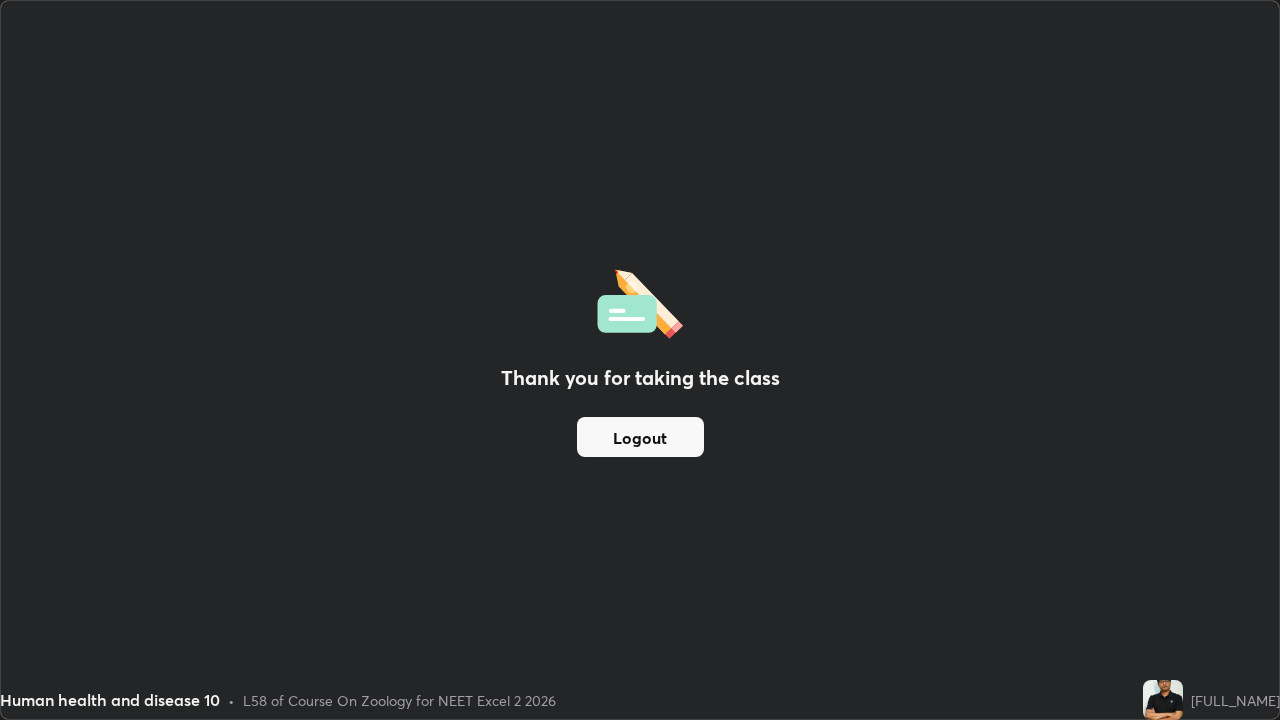 click on "Logout" at bounding box center [640, 437] 